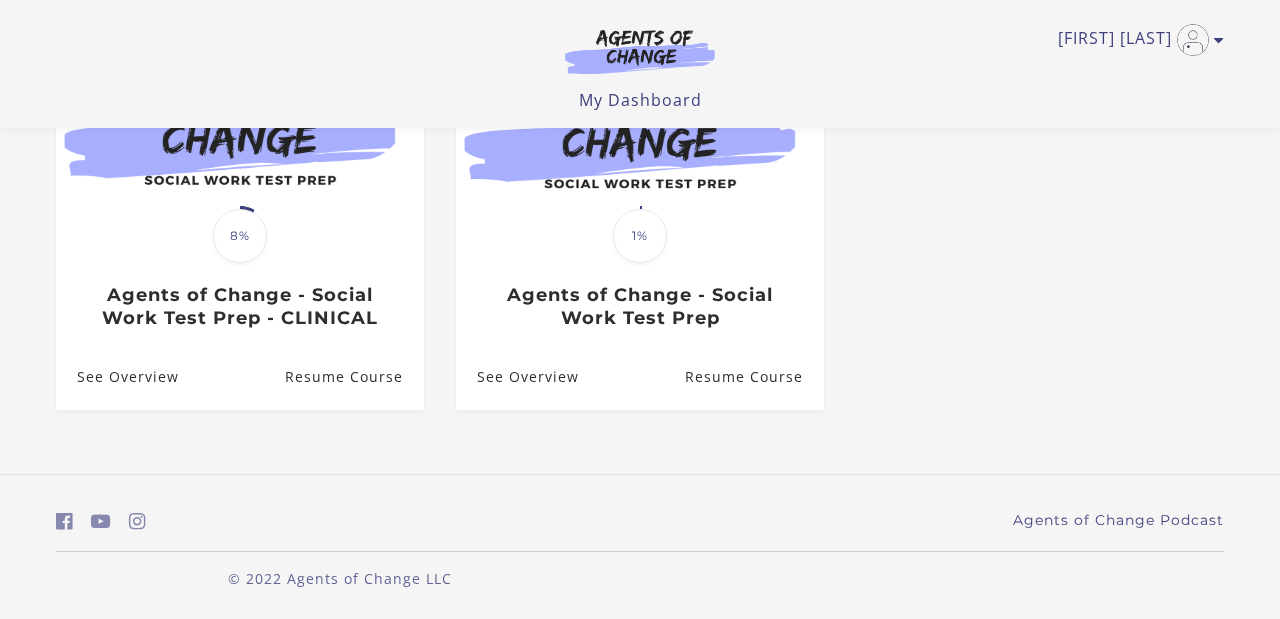 scroll, scrollTop: 277, scrollLeft: 0, axis: vertical 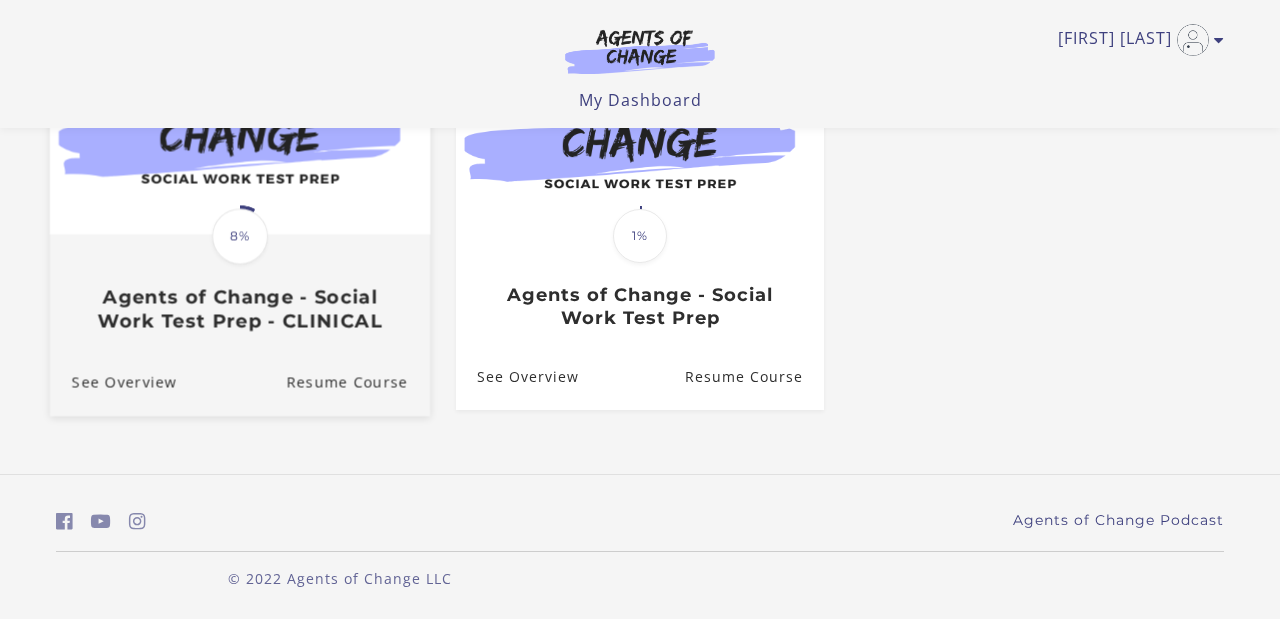 click on "8%" at bounding box center [240, 236] 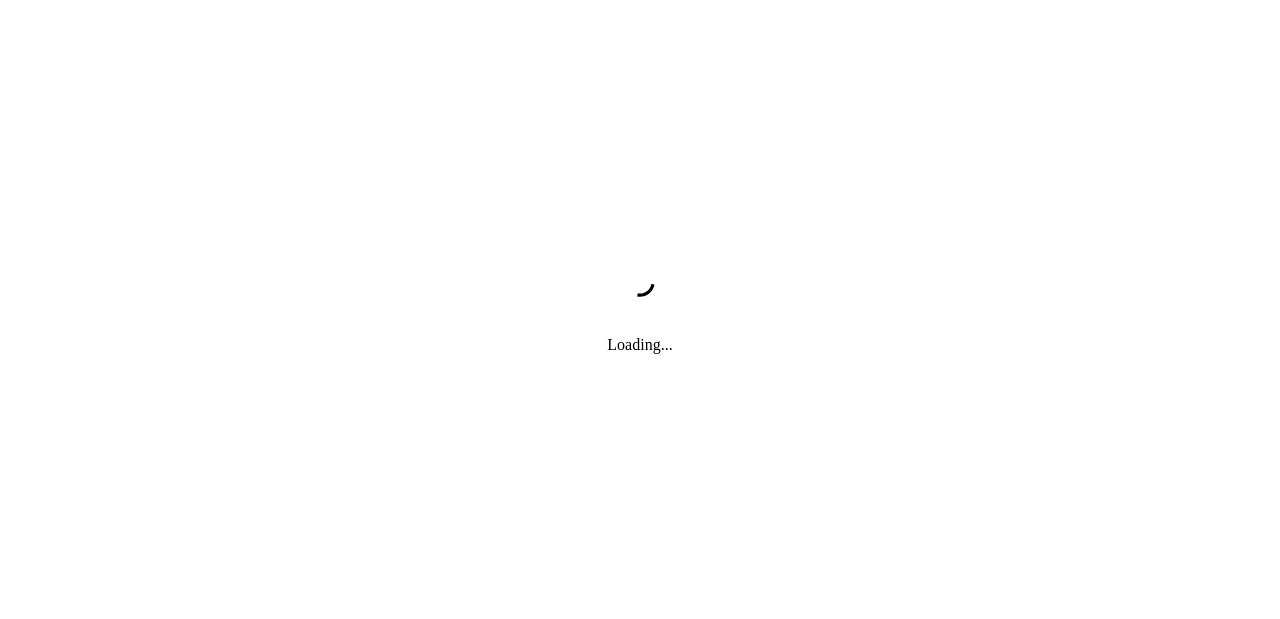 scroll, scrollTop: 0, scrollLeft: 0, axis: both 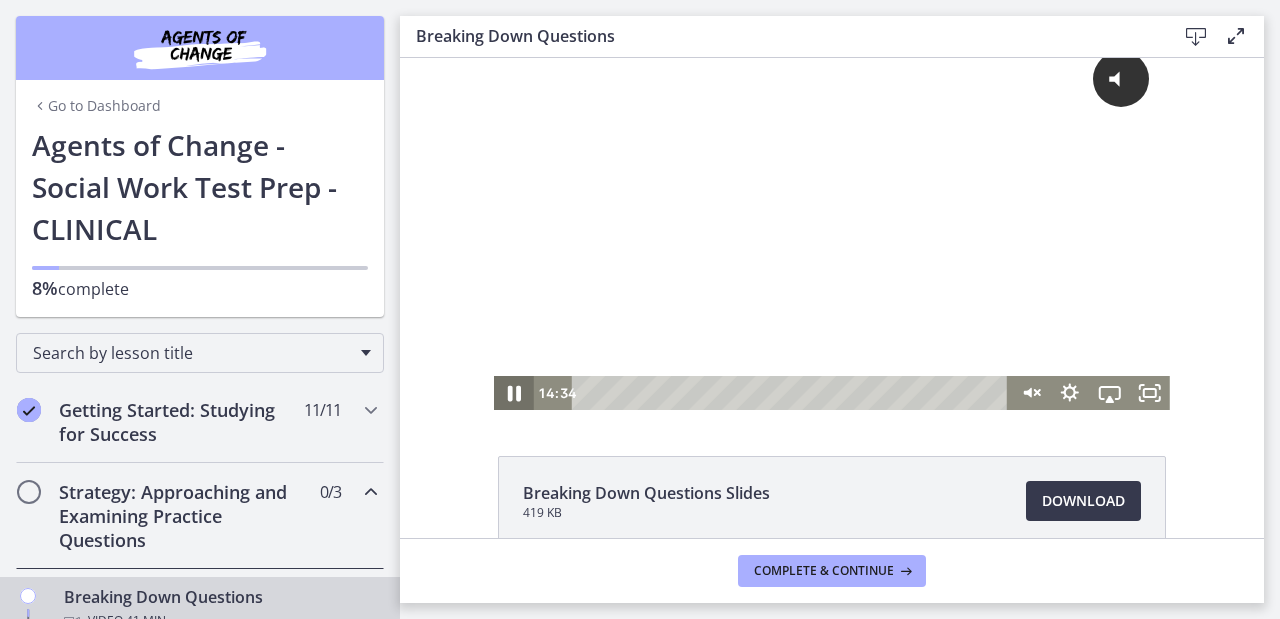 click 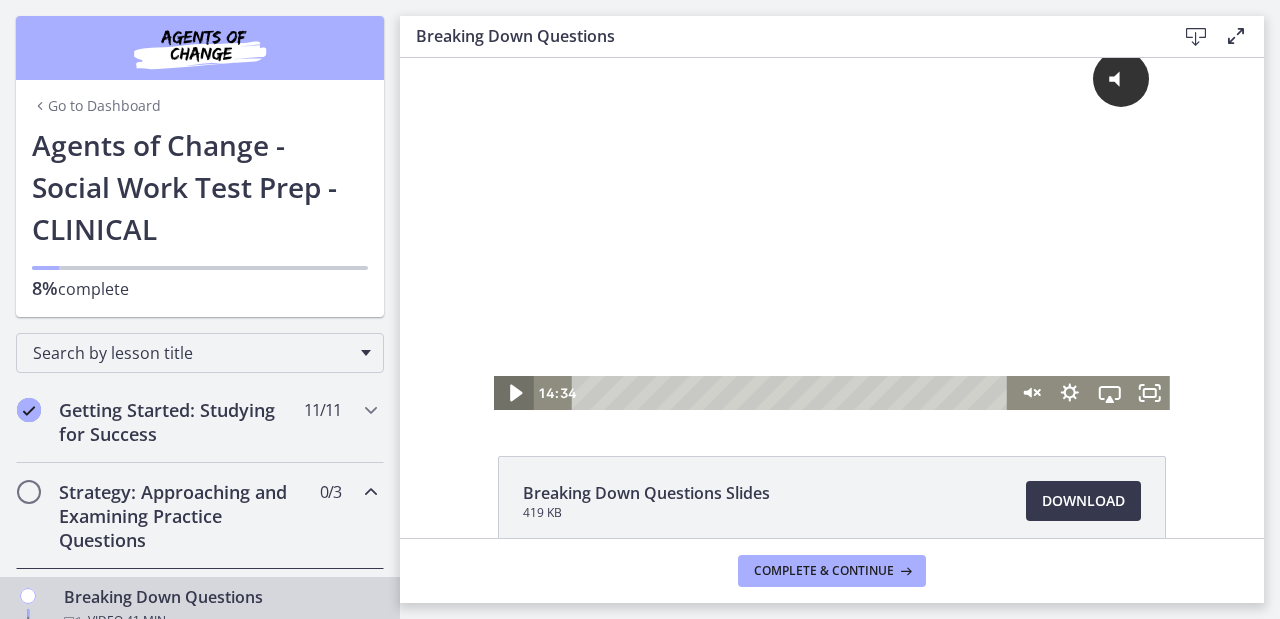 click 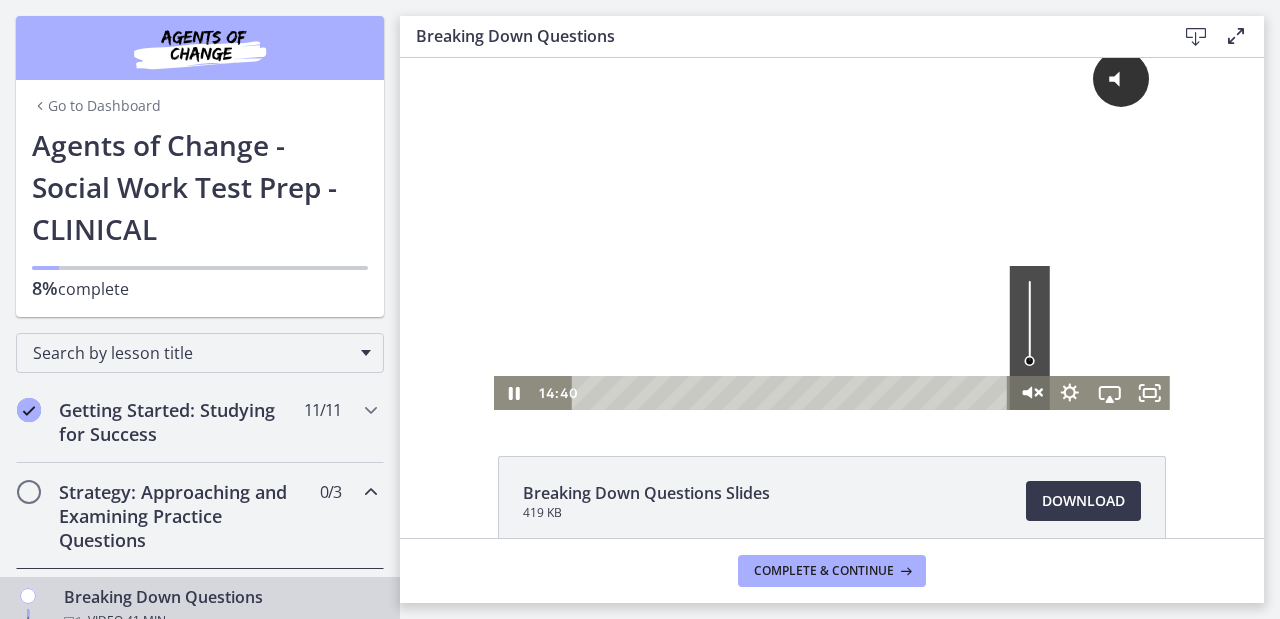 click 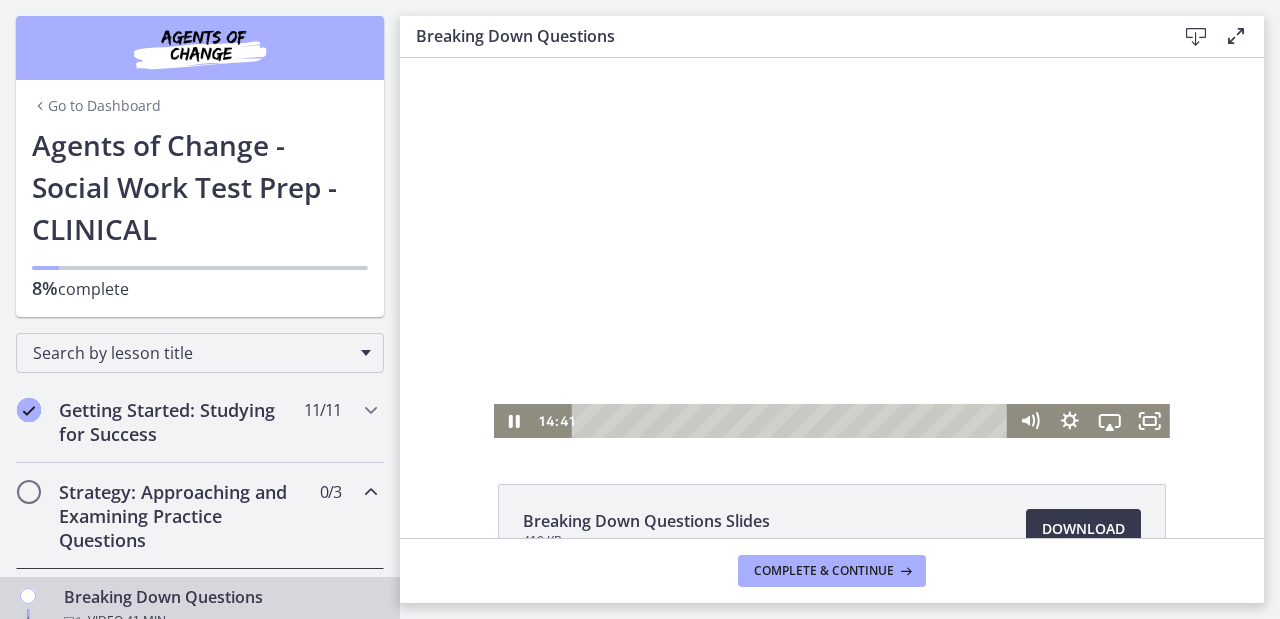 scroll, scrollTop: 0, scrollLeft: 0, axis: both 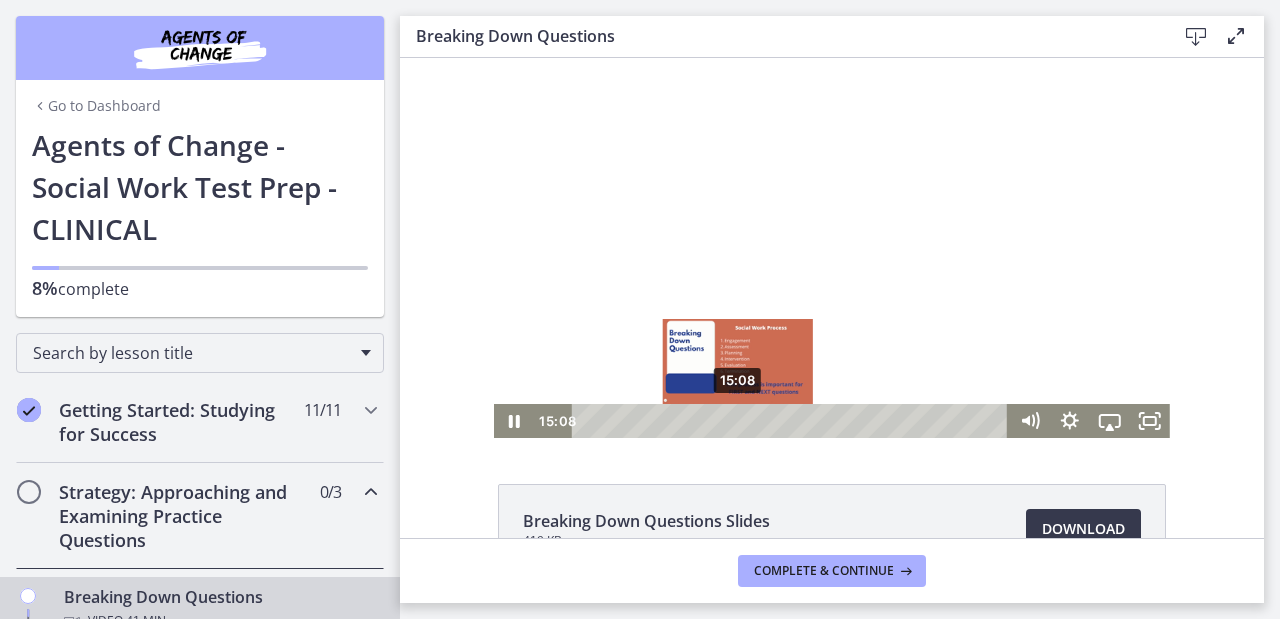 click on "15:08" at bounding box center (792, 421) 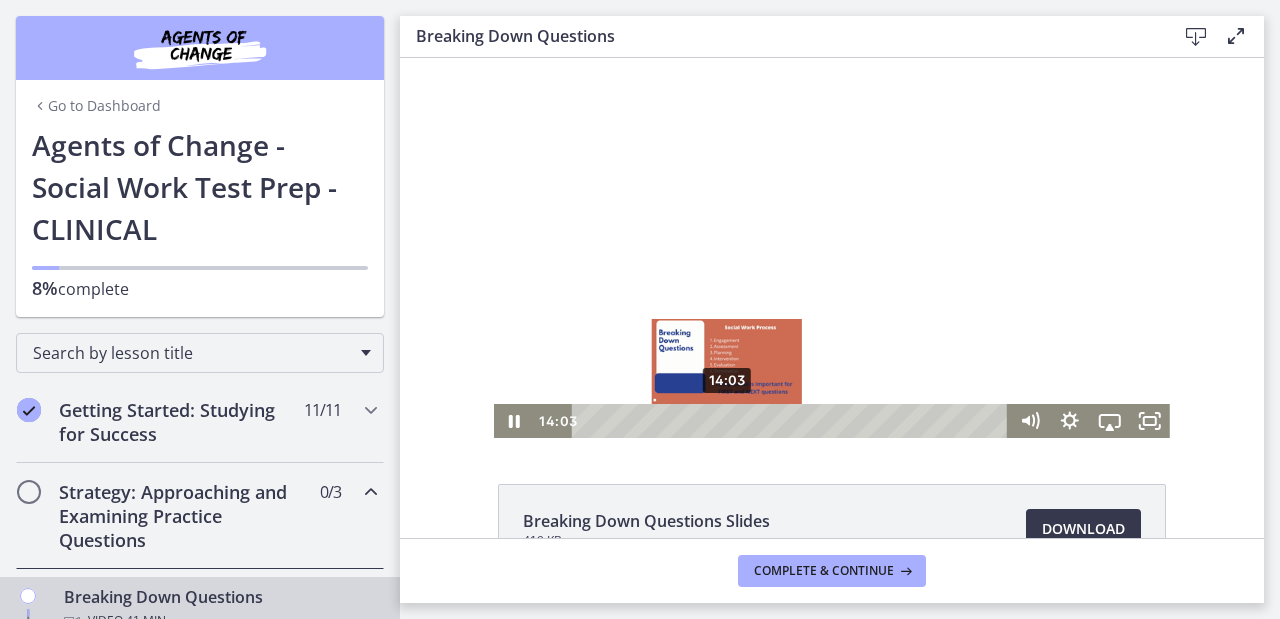 click on "14:03" at bounding box center (792, 421) 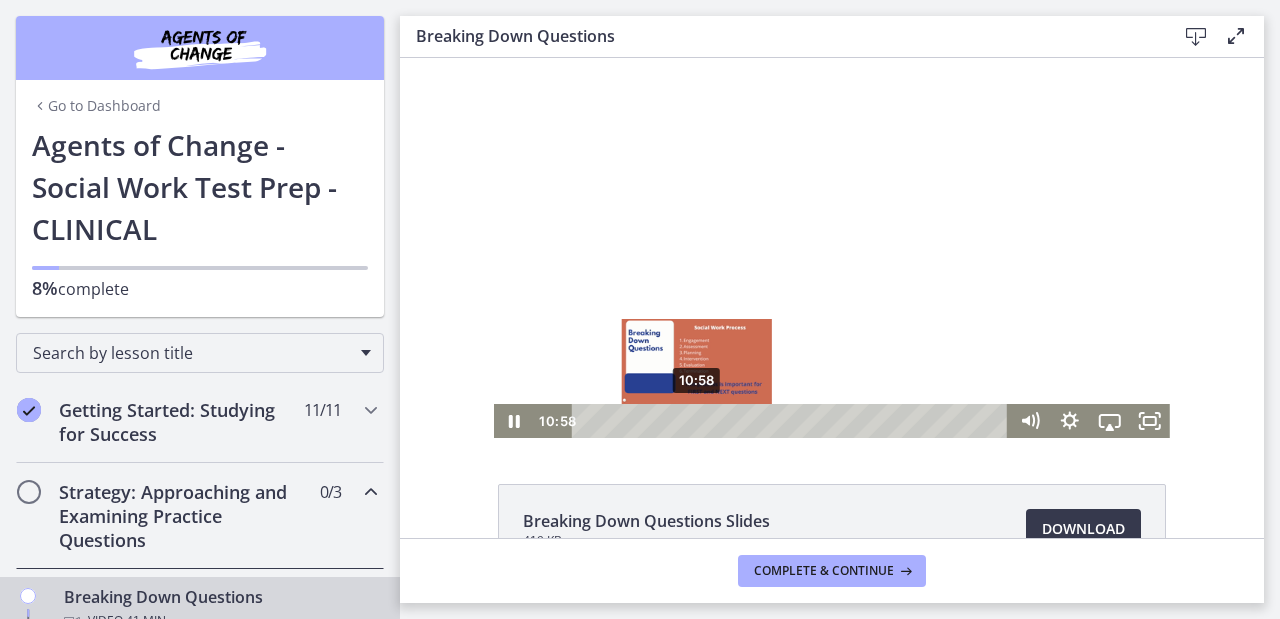 click on "10:58" at bounding box center (792, 421) 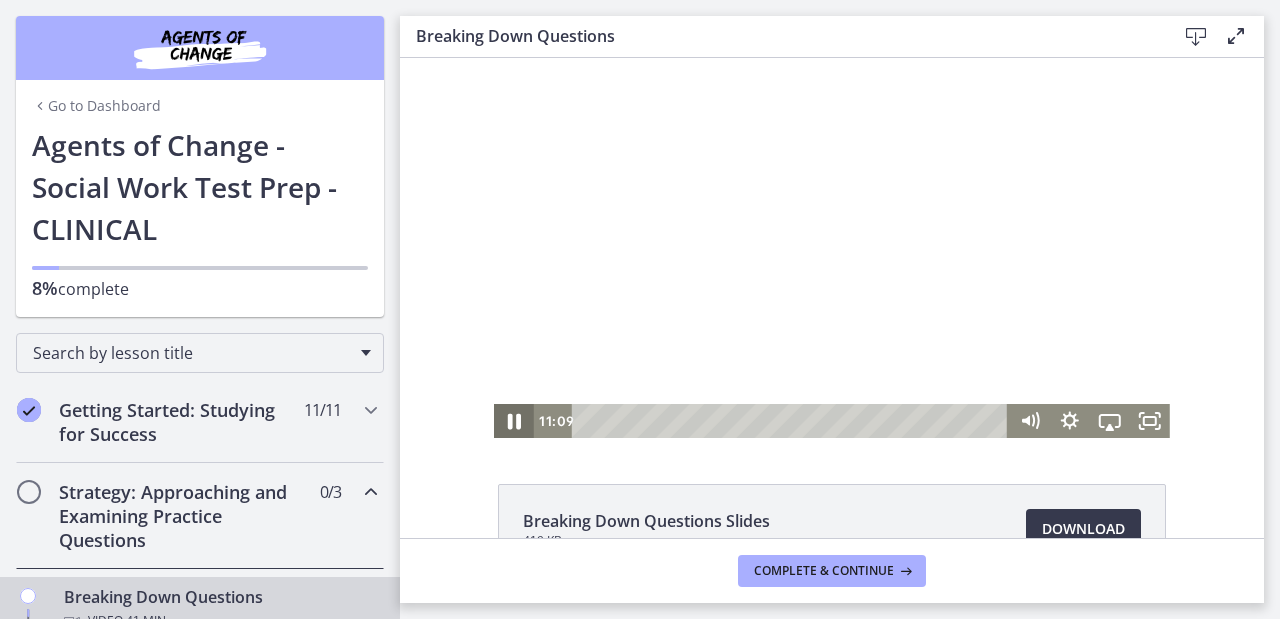 click 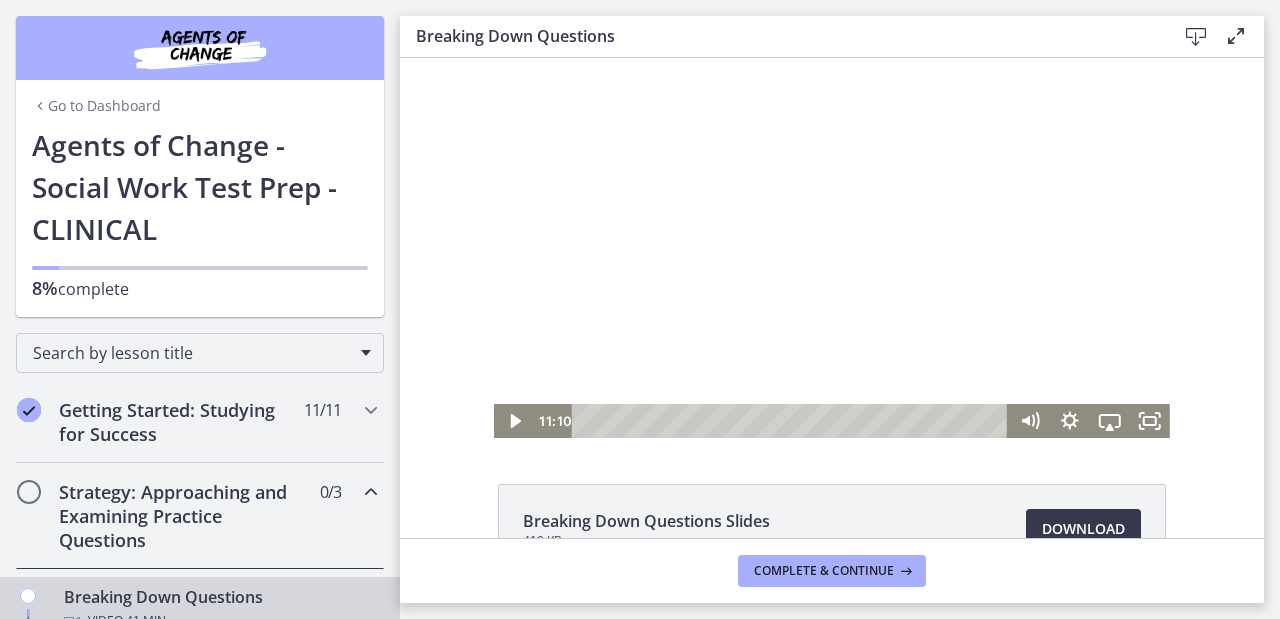 click at bounding box center (832, 248) 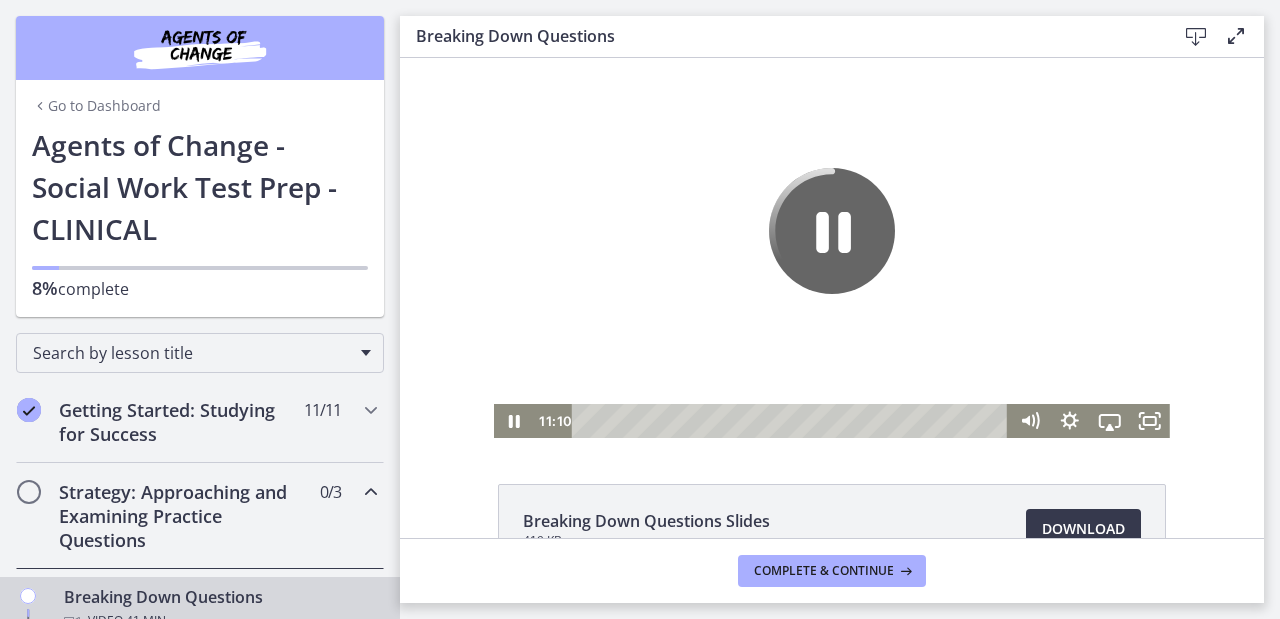 click 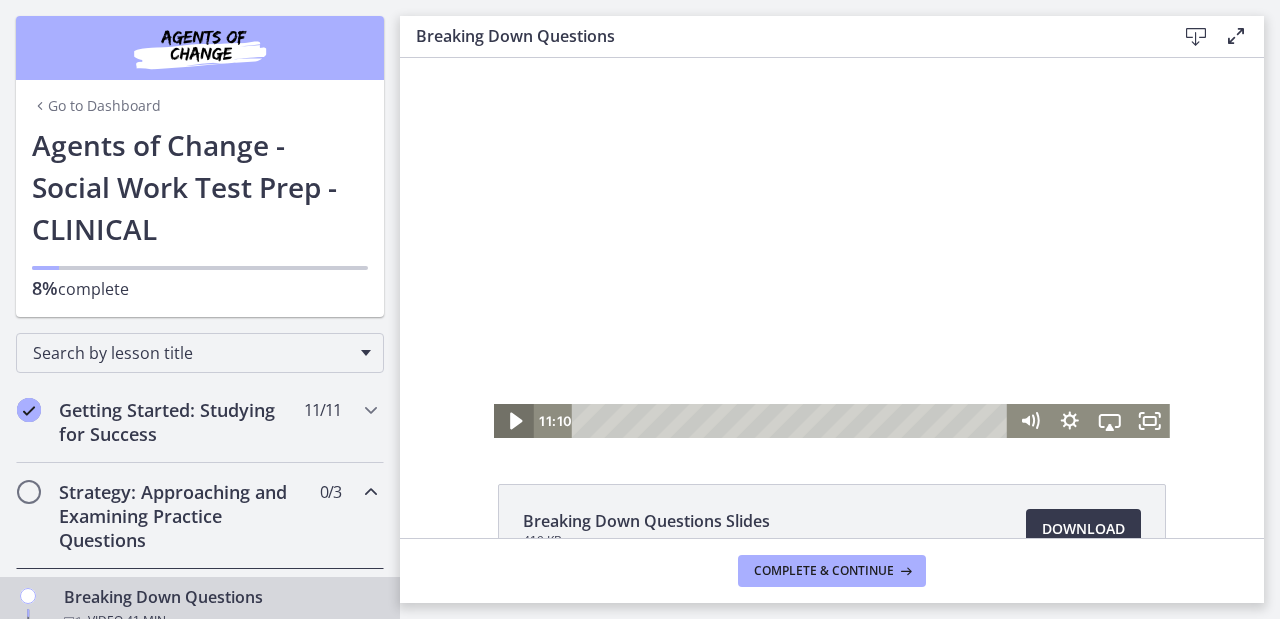 click 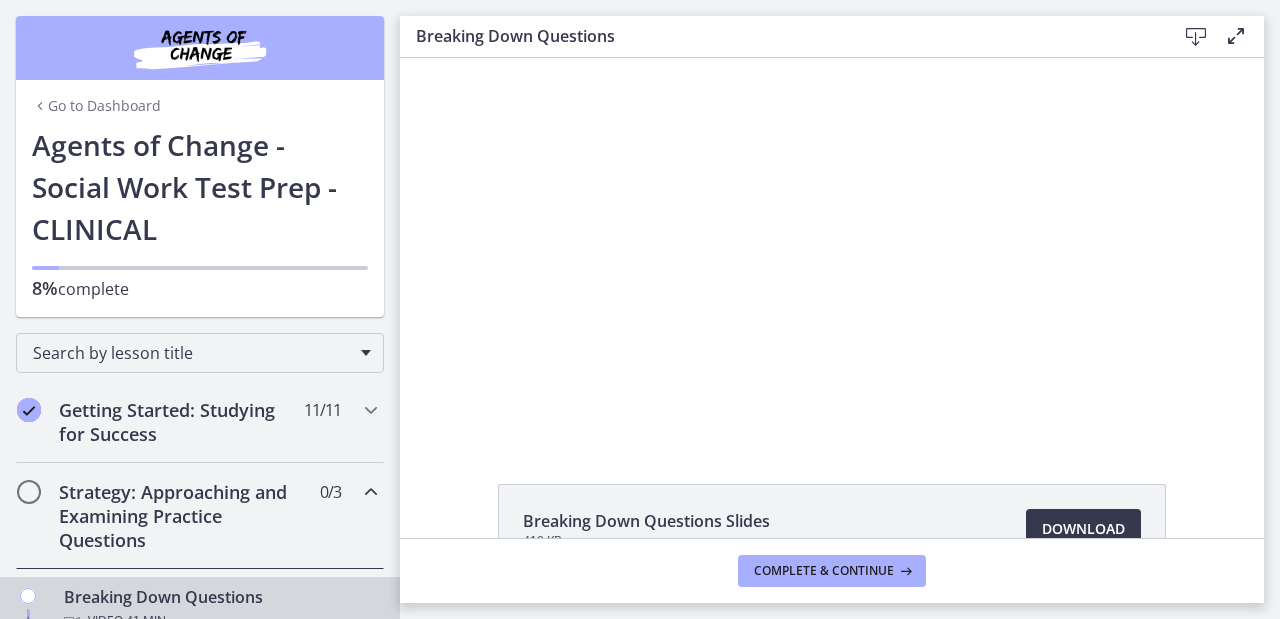 scroll, scrollTop: 0, scrollLeft: 0, axis: both 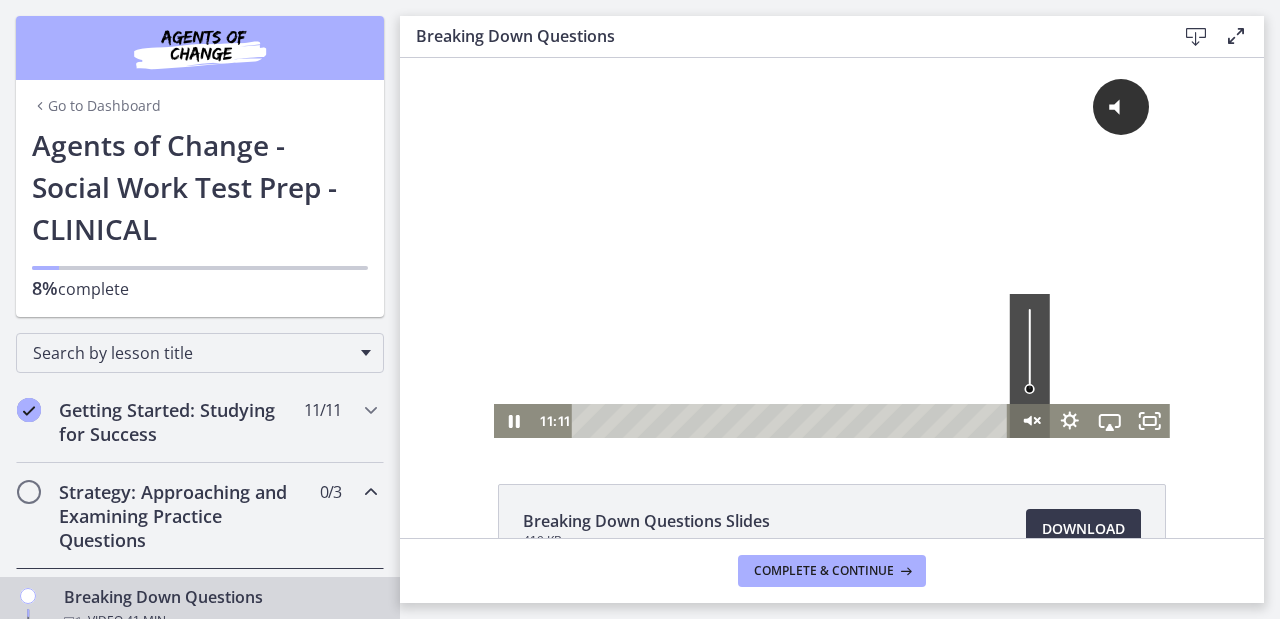 click 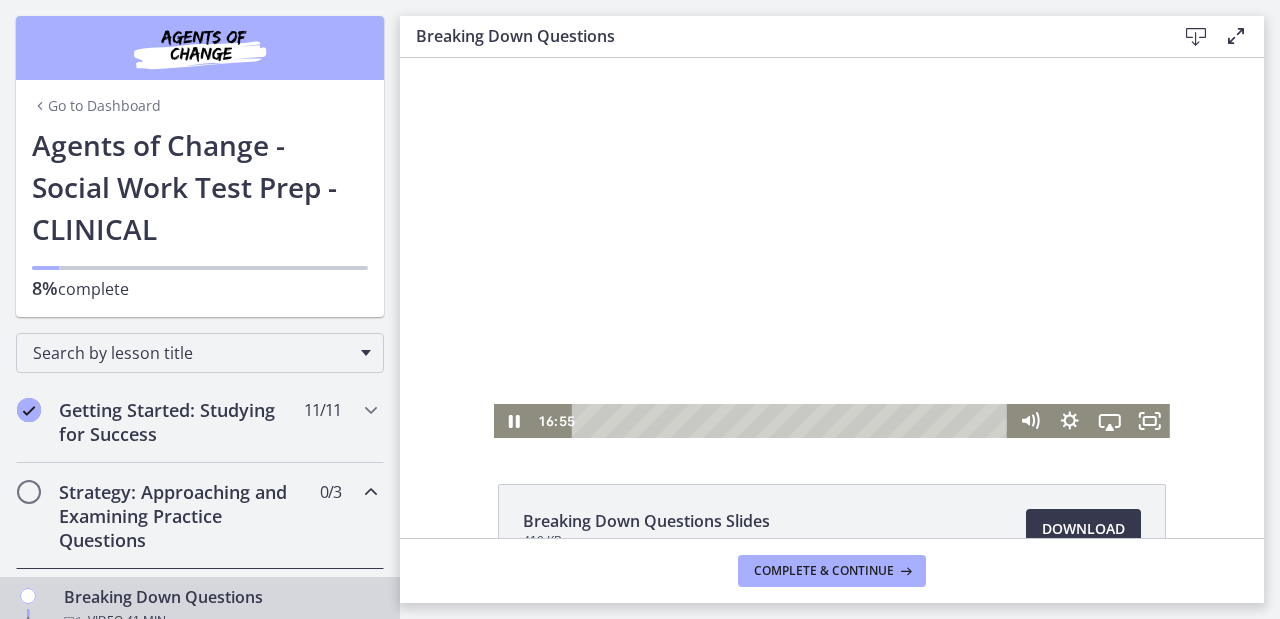 click at bounding box center [832, 248] 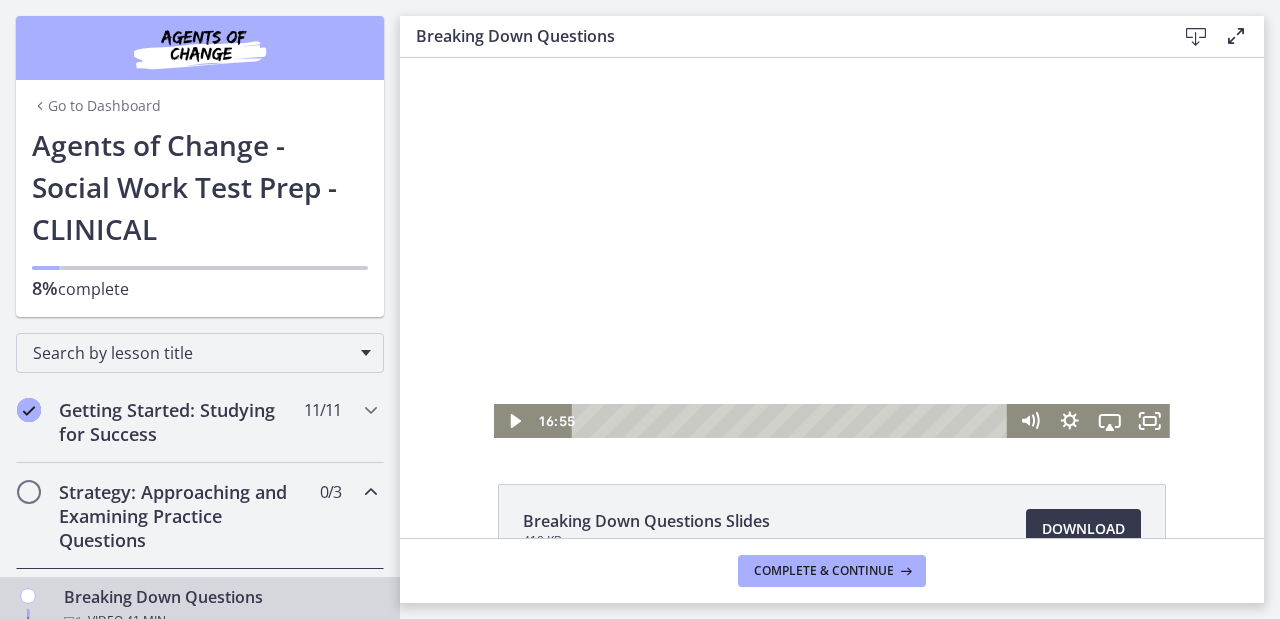 click at bounding box center (832, 248) 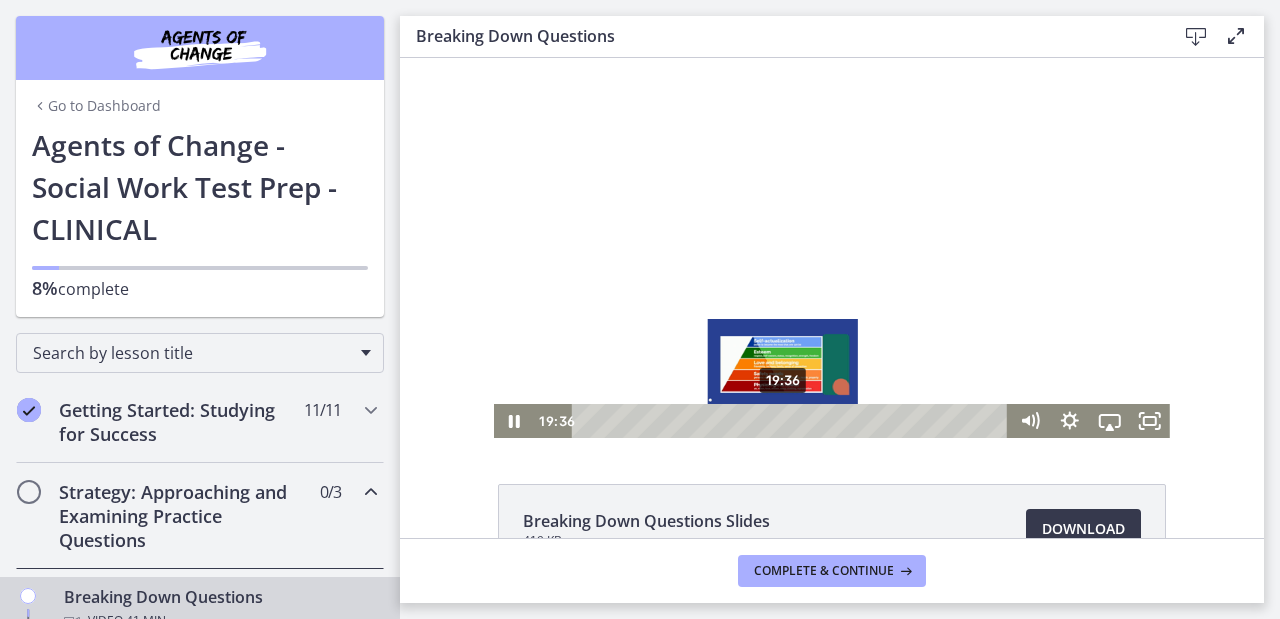 click on "19:36" at bounding box center (792, 421) 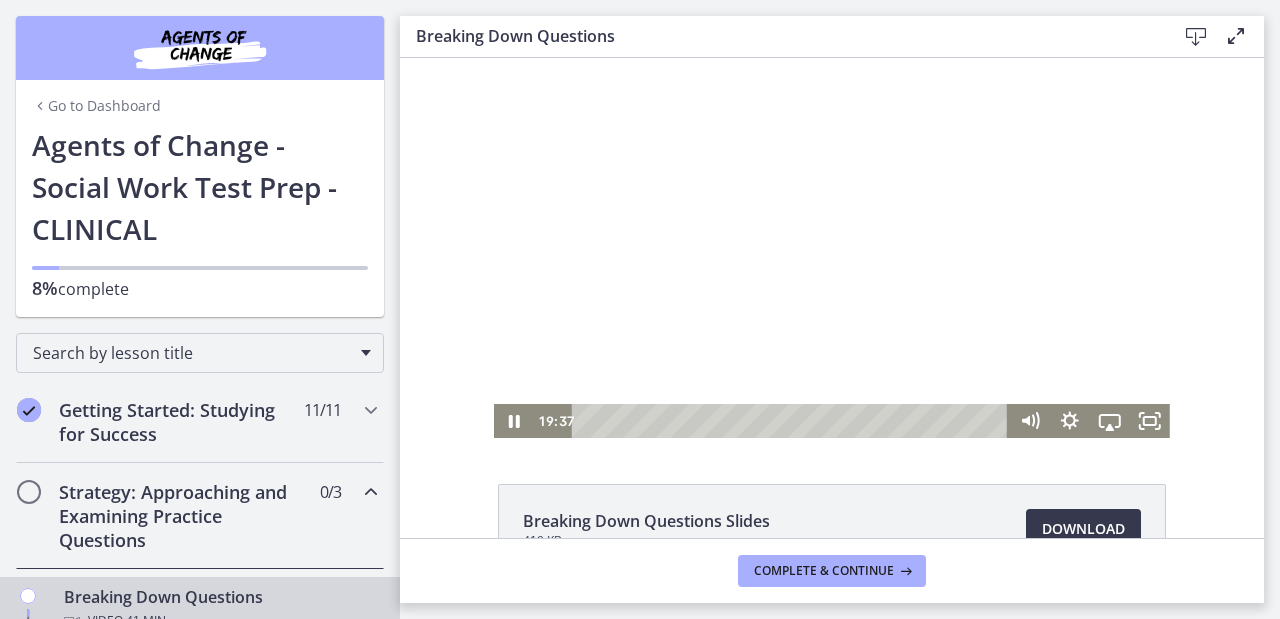 click at bounding box center [832, 248] 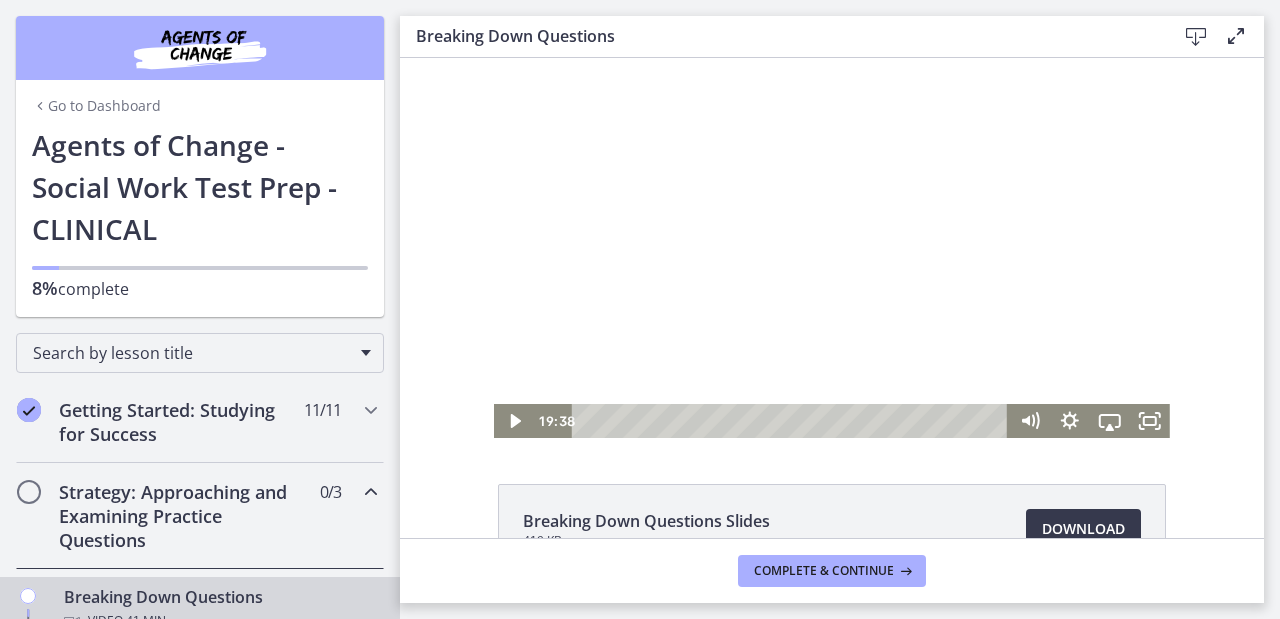 click at bounding box center (832, 248) 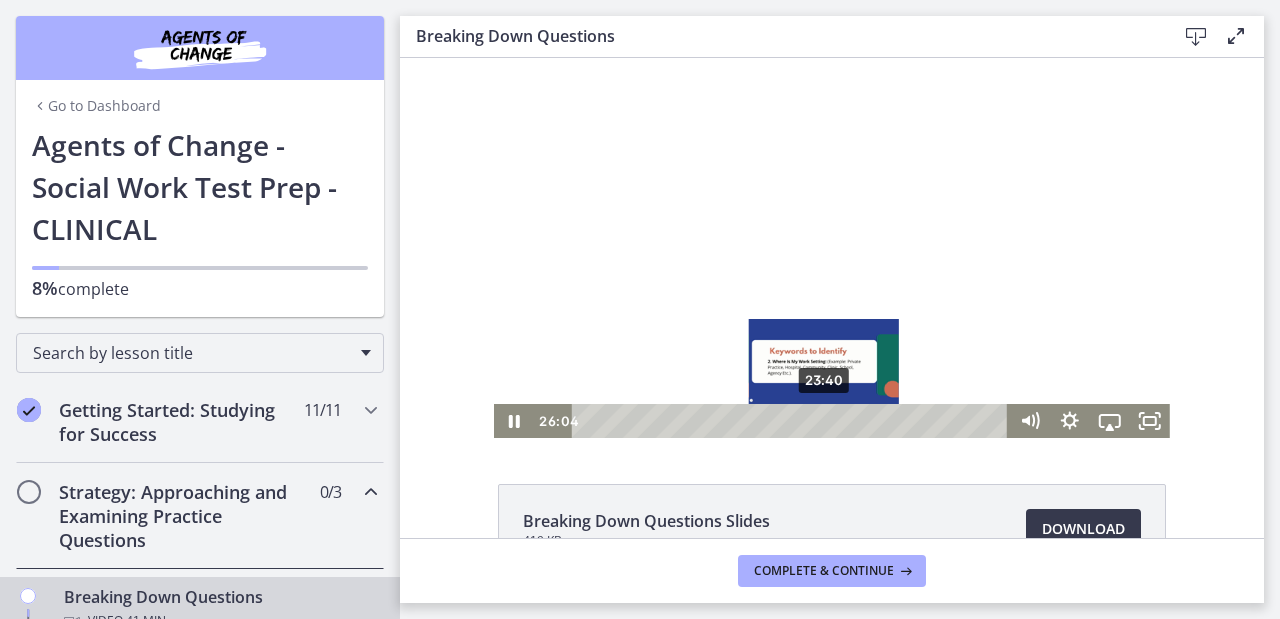 click on "23:40" at bounding box center [792, 421] 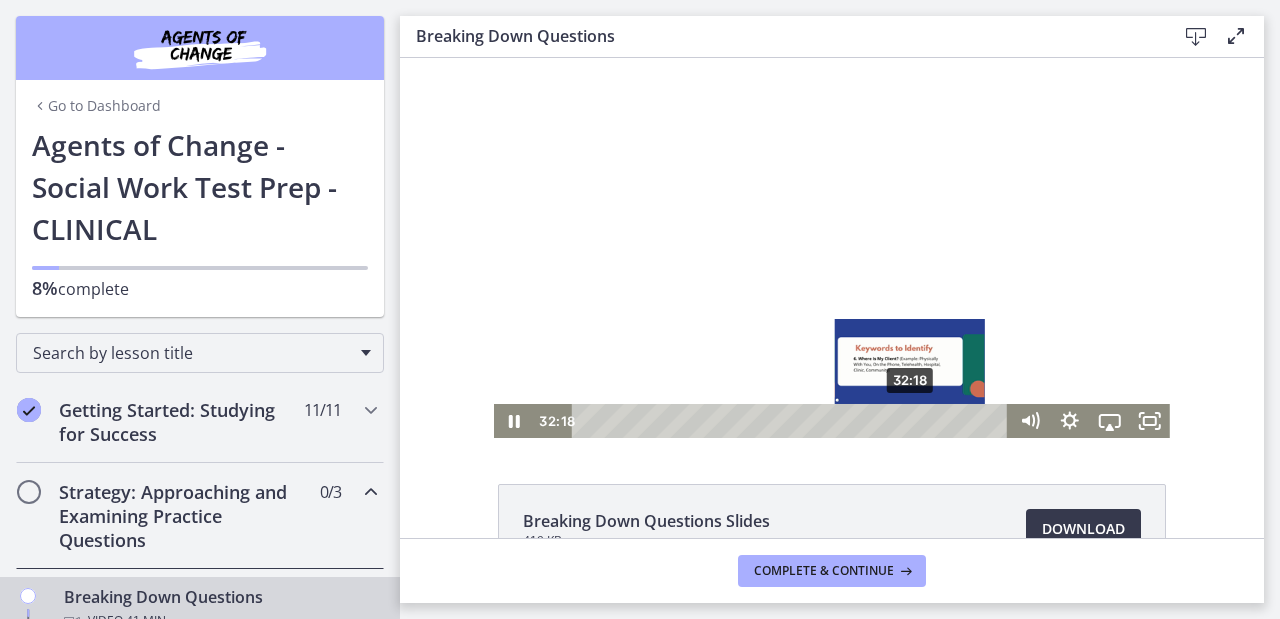 click on "32:18" at bounding box center [792, 421] 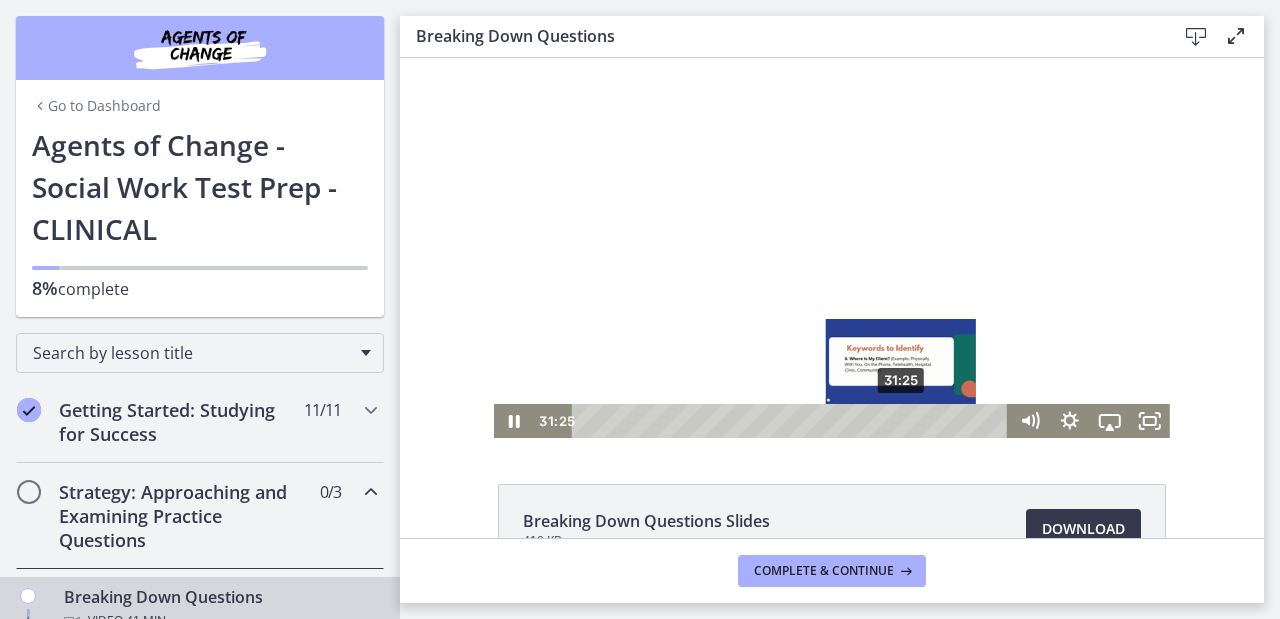 click on "31:25" at bounding box center [792, 421] 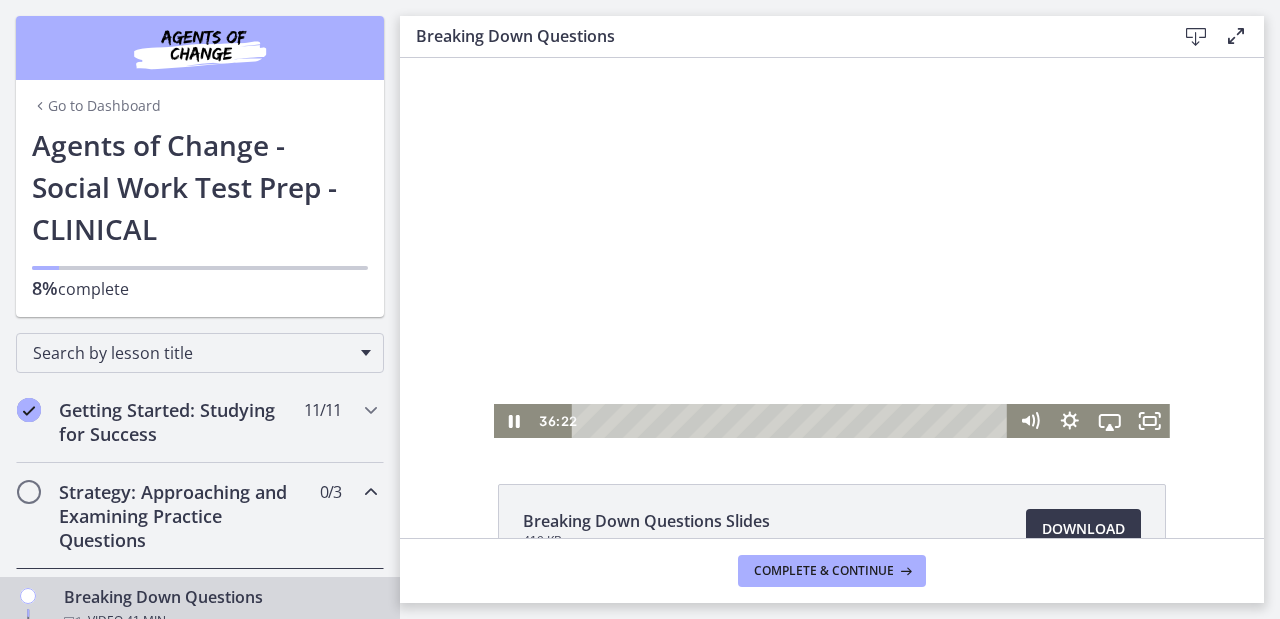 click at bounding box center (832, 248) 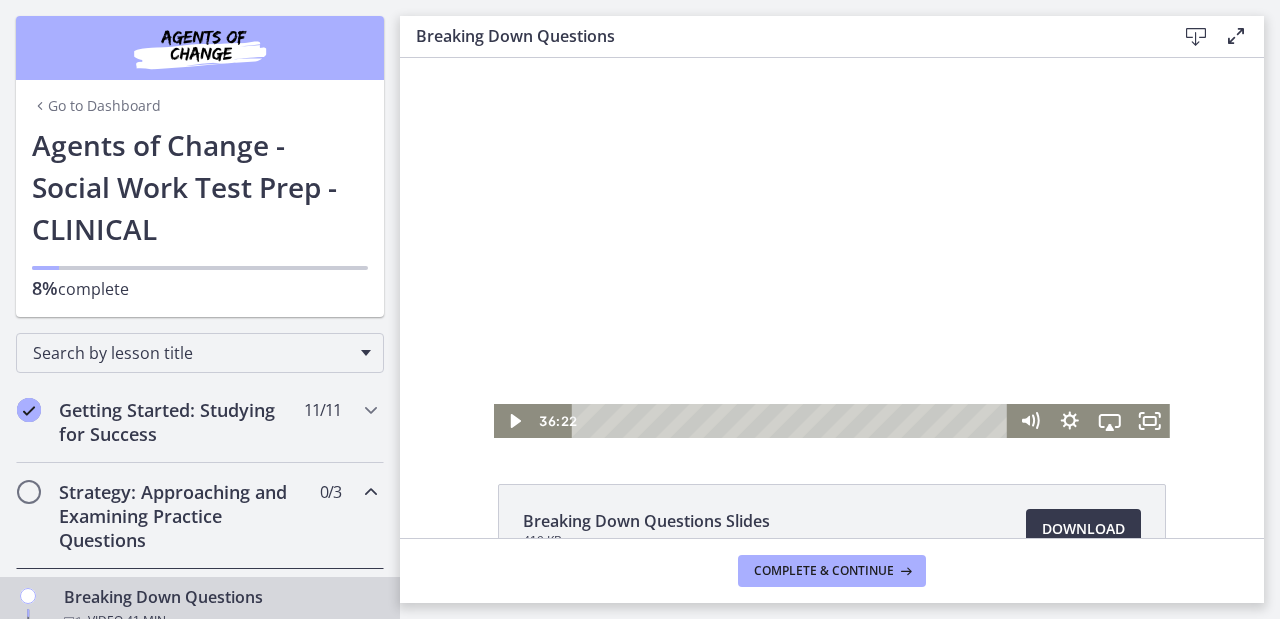 click at bounding box center [832, 248] 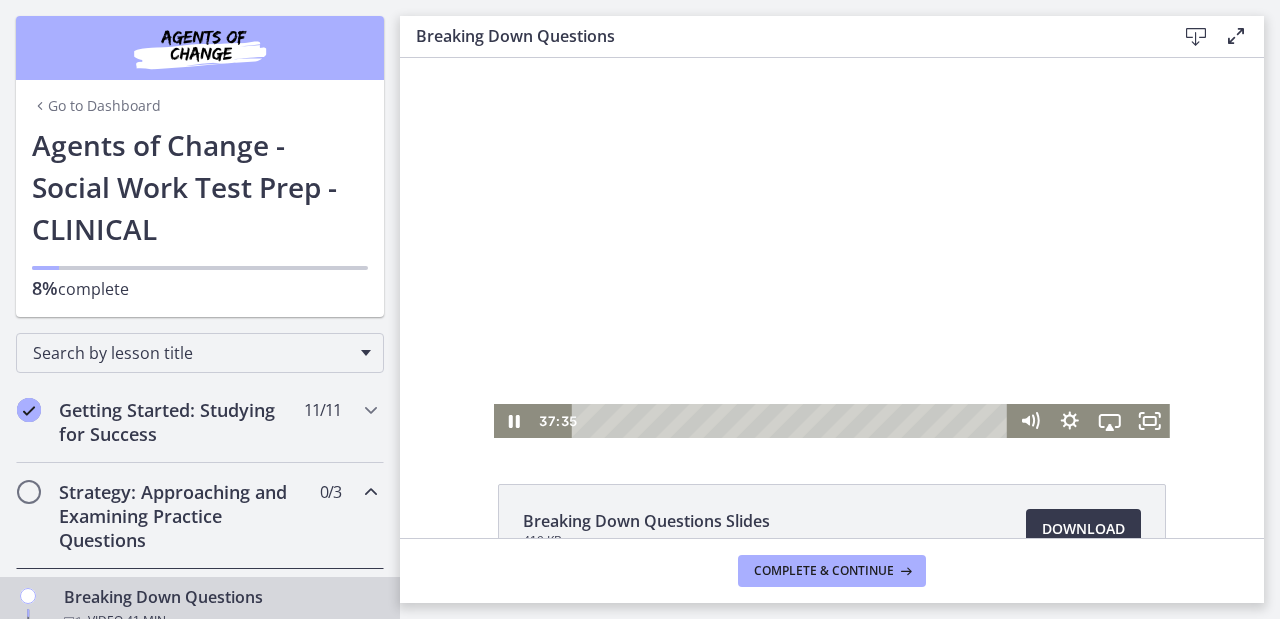 click at bounding box center (832, 248) 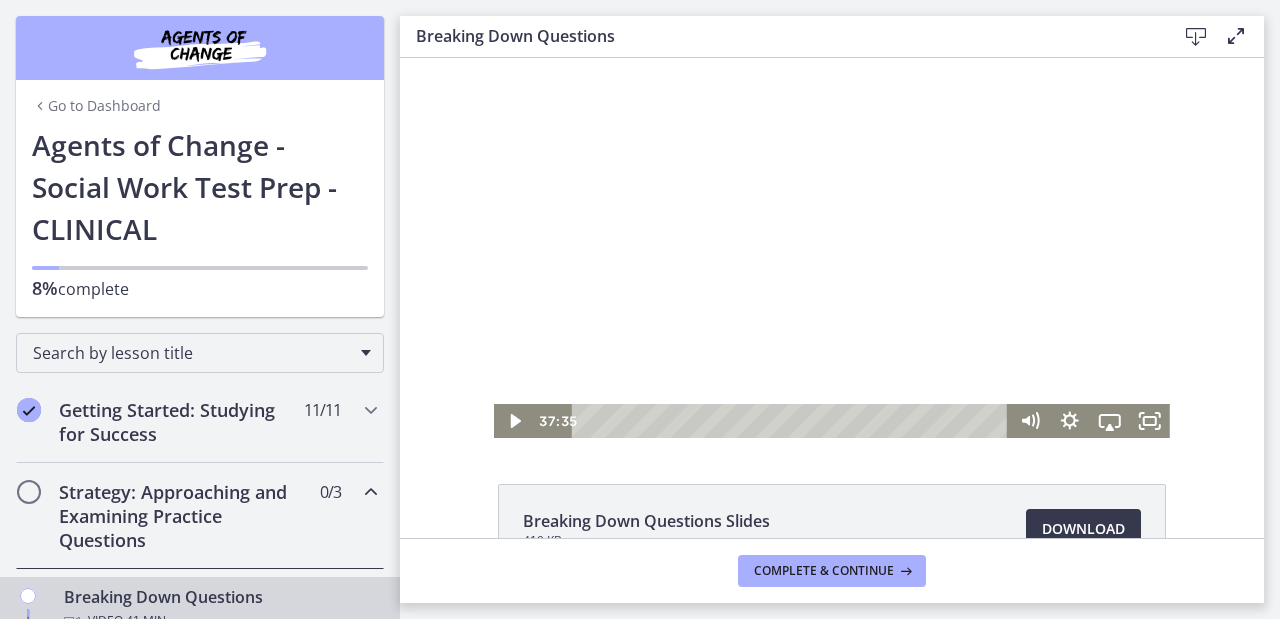 click at bounding box center (832, 248) 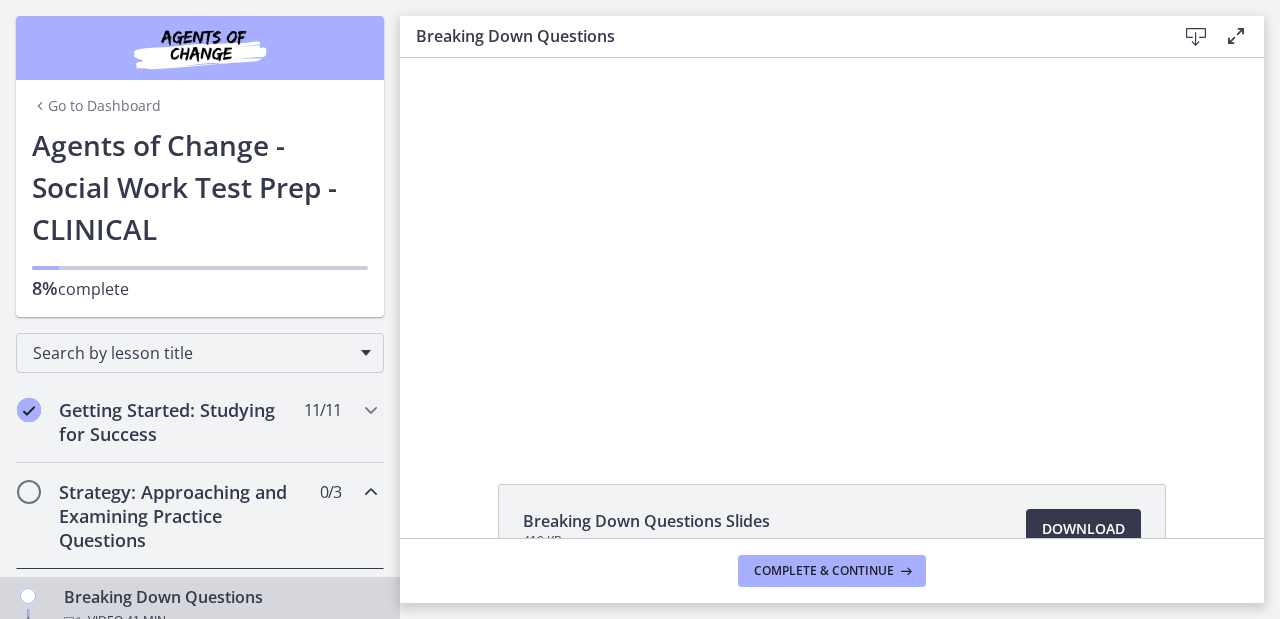 click at bounding box center [832, 248] 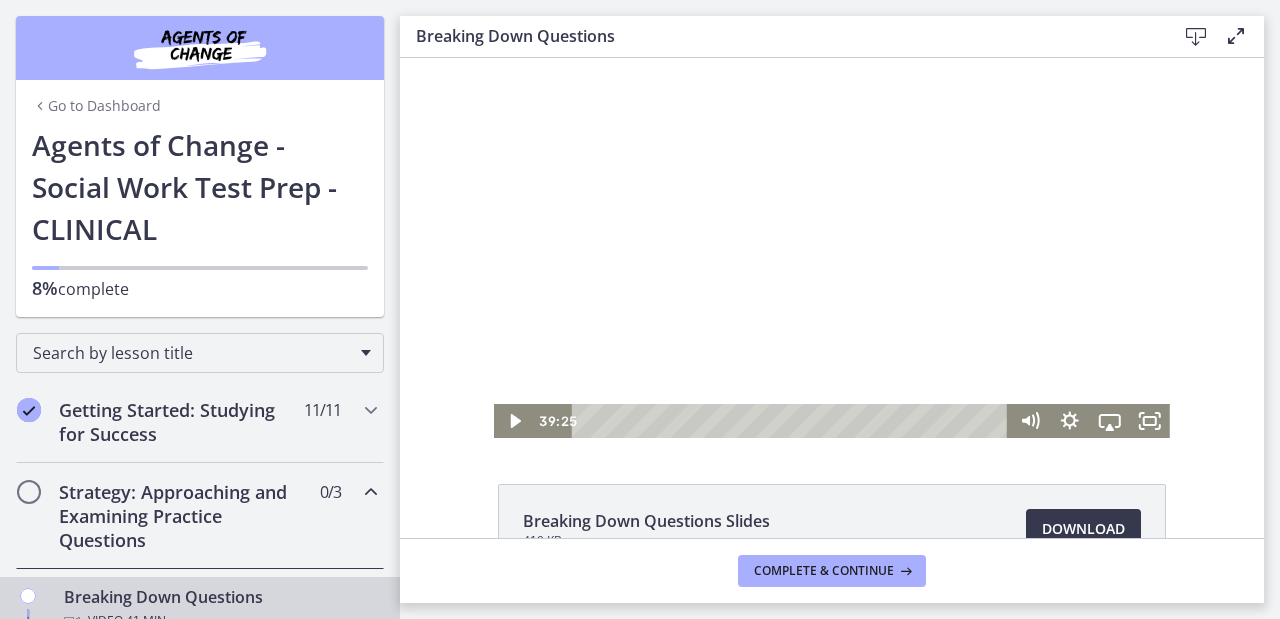 click at bounding box center (832, 248) 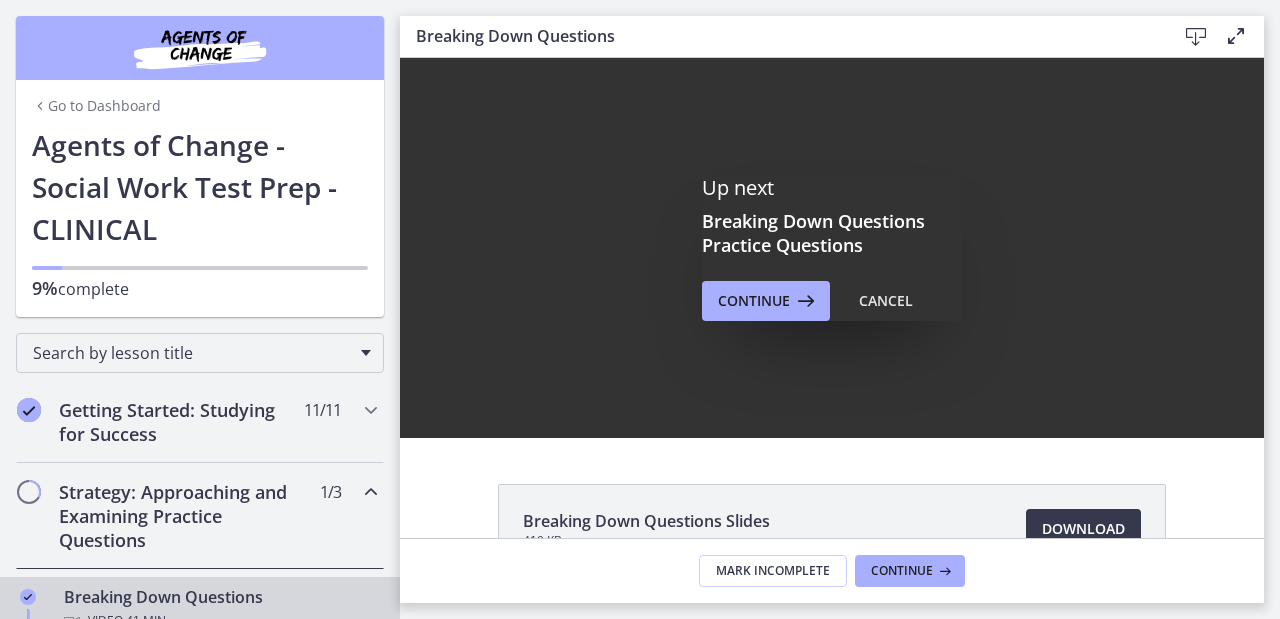 scroll, scrollTop: 0, scrollLeft: 0, axis: both 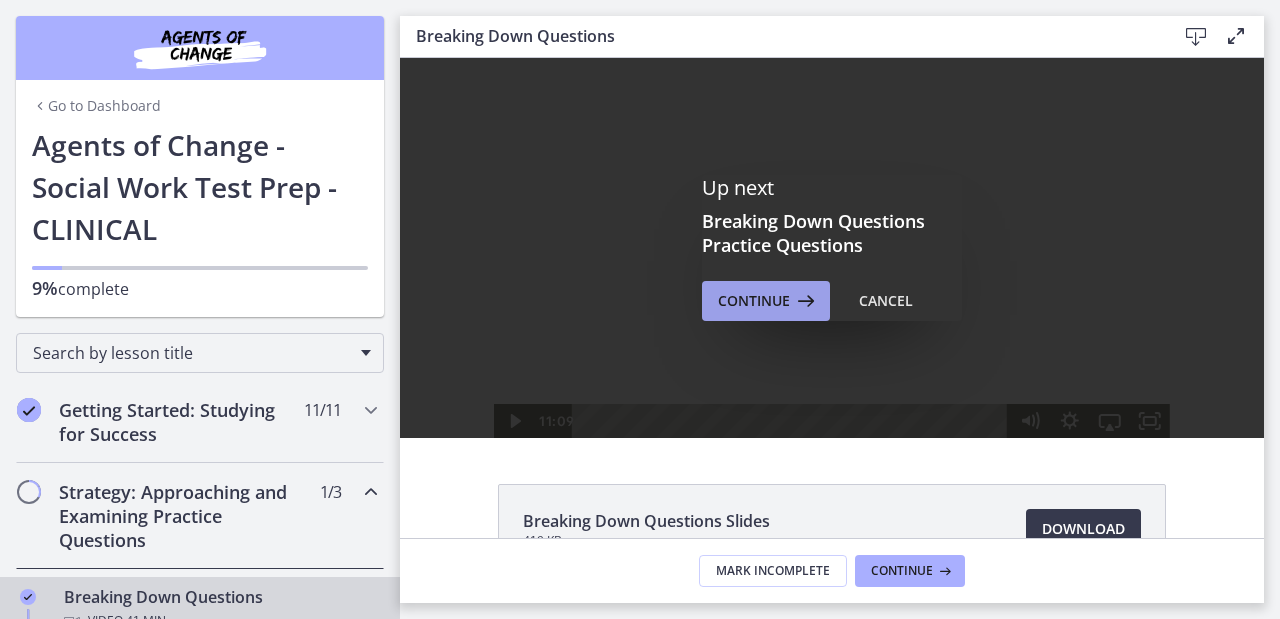 click at bounding box center [804, 301] 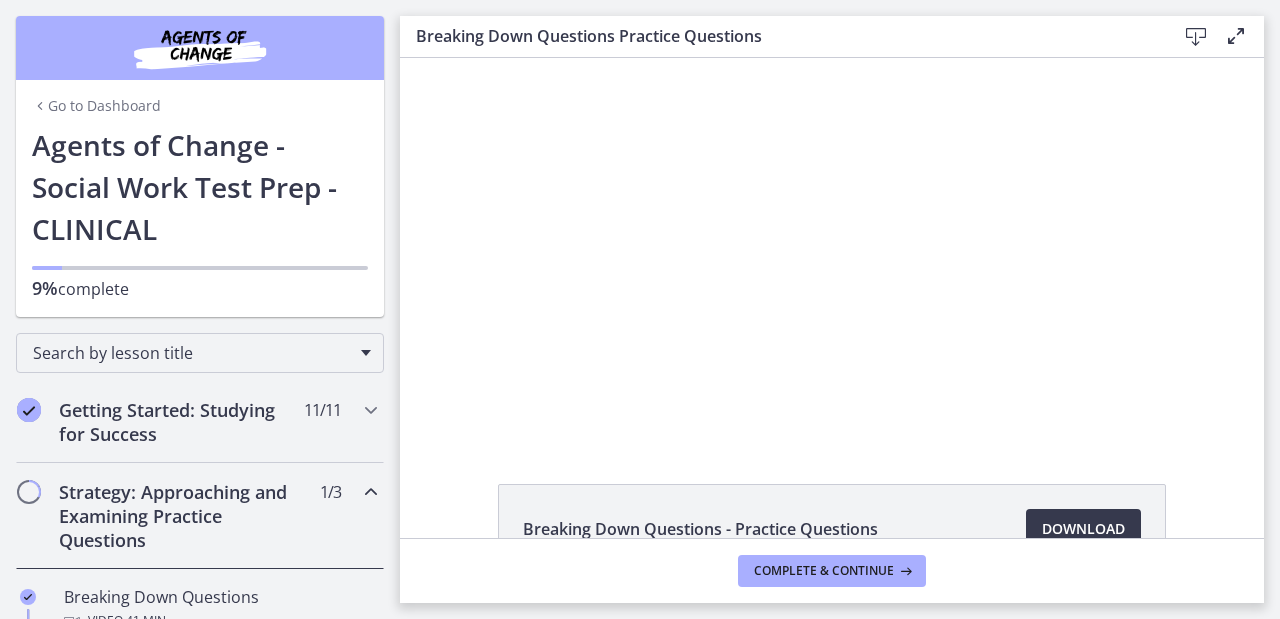 scroll, scrollTop: 0, scrollLeft: 0, axis: both 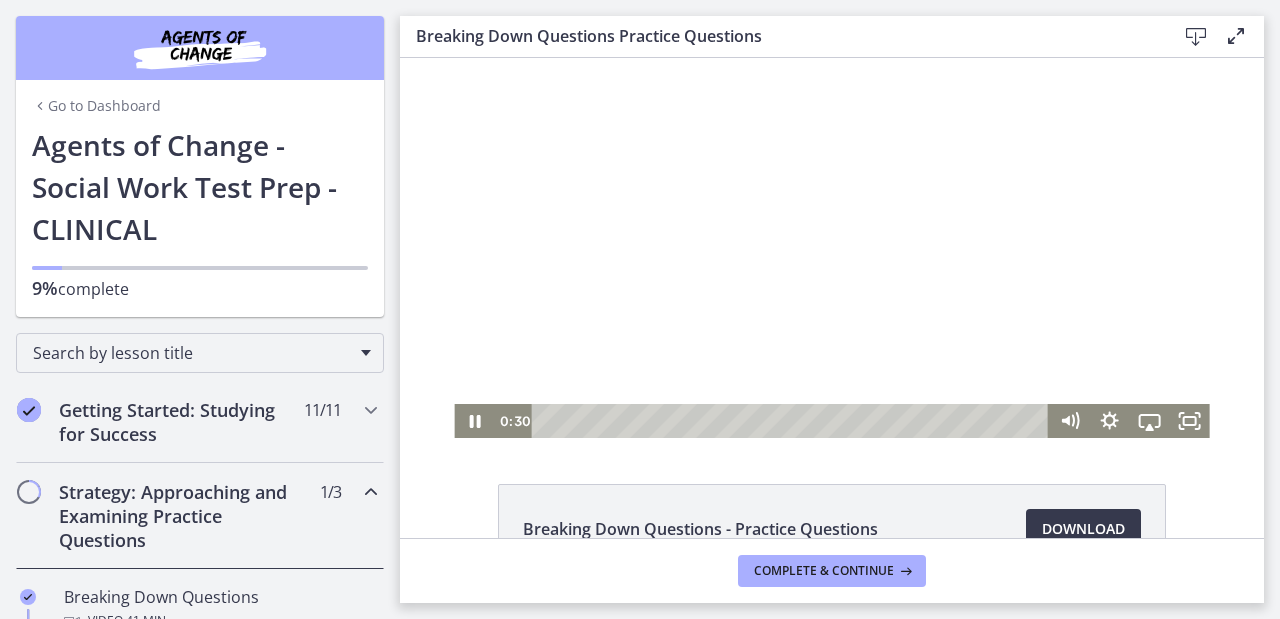 click at bounding box center [831, 248] 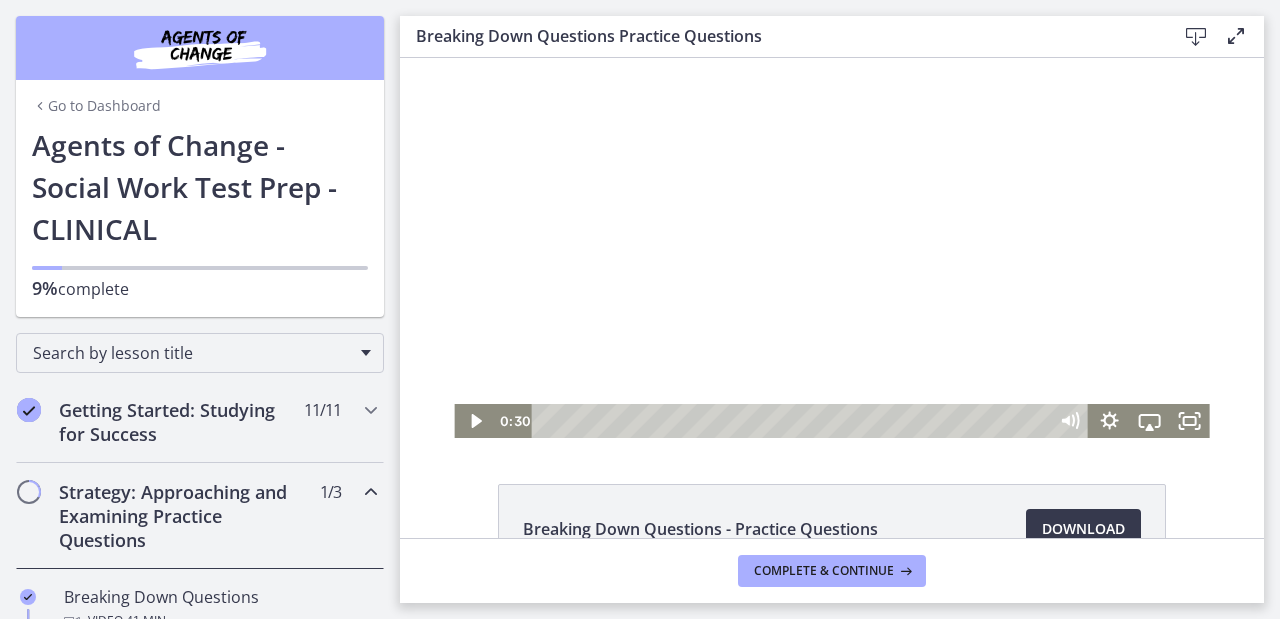 click at bounding box center (831, 248) 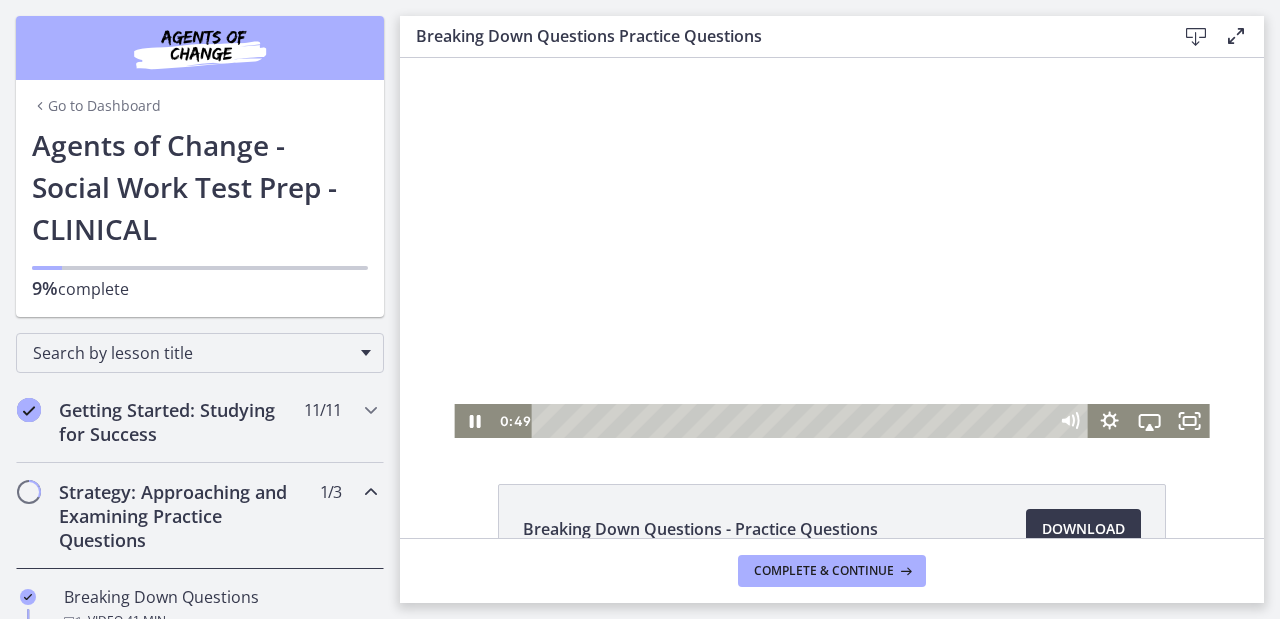 click at bounding box center (831, 248) 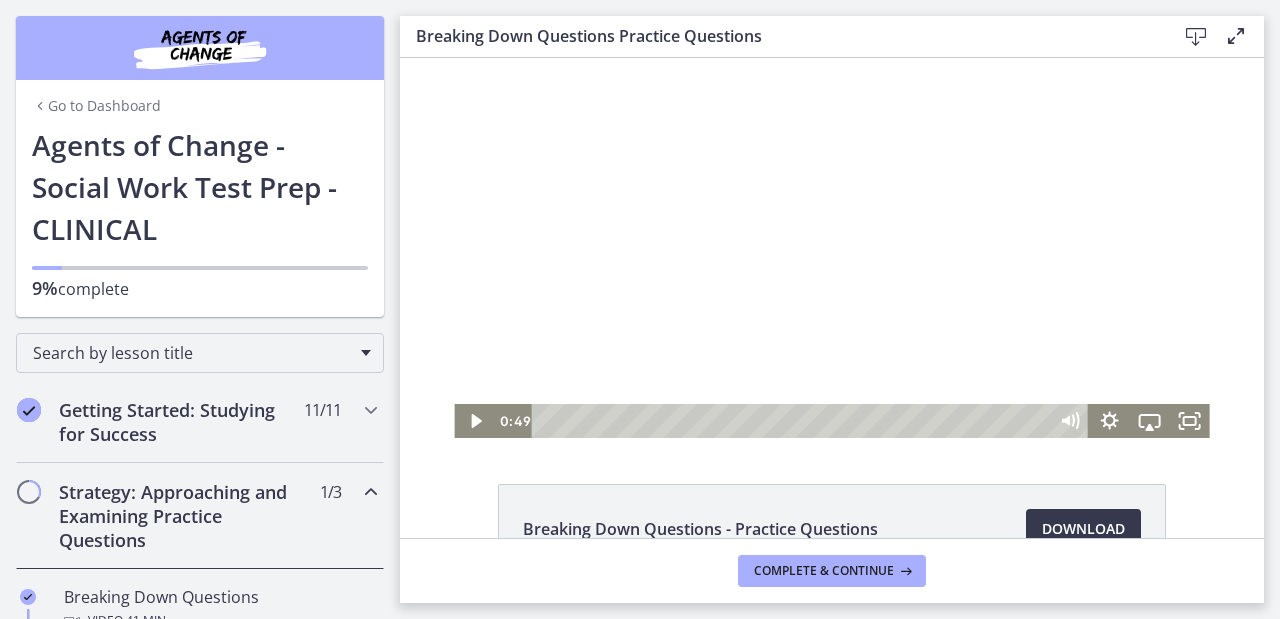 click at bounding box center [831, 248] 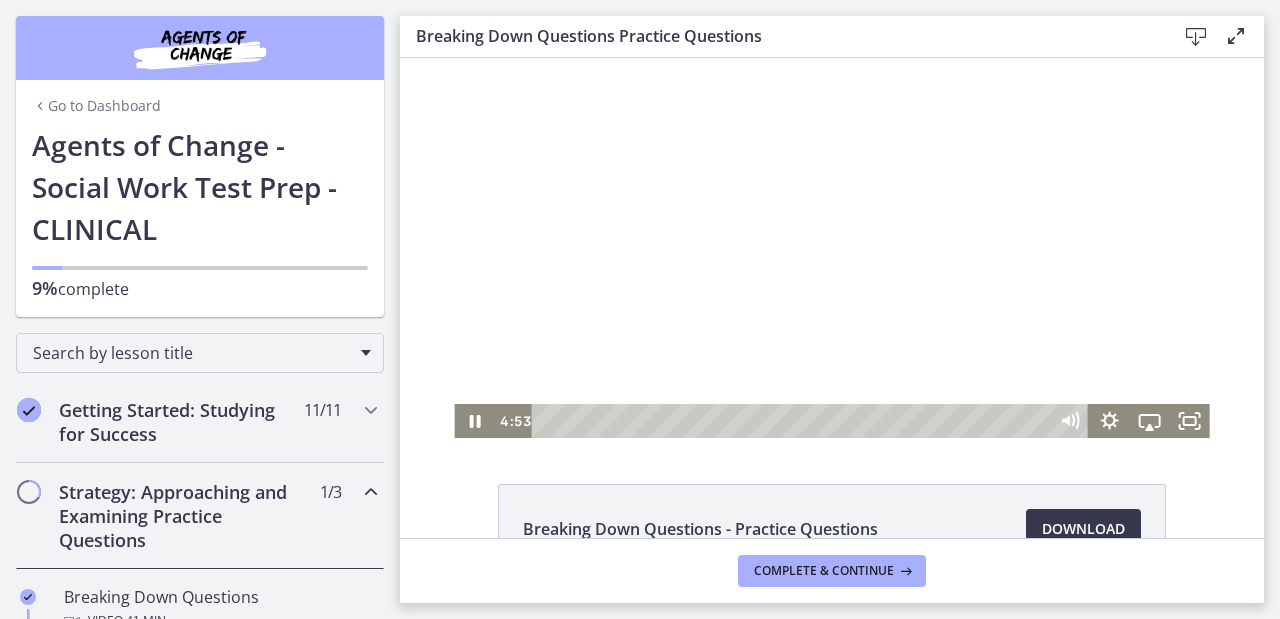 click at bounding box center (831, 248) 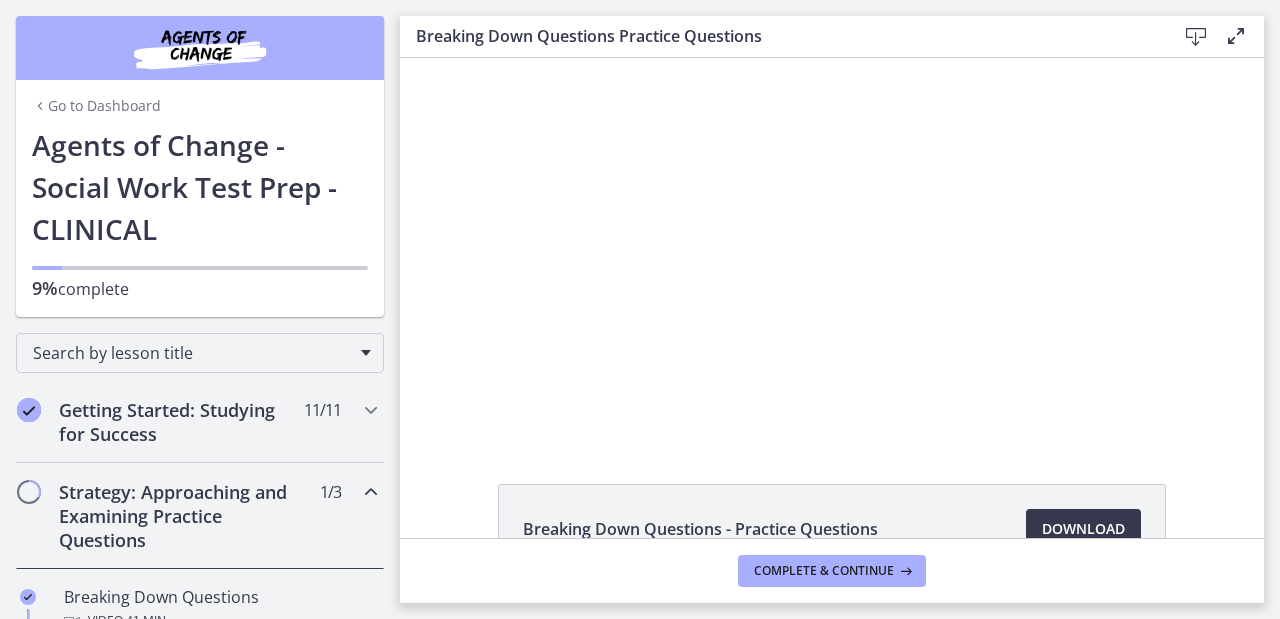 click at bounding box center [831, 248] 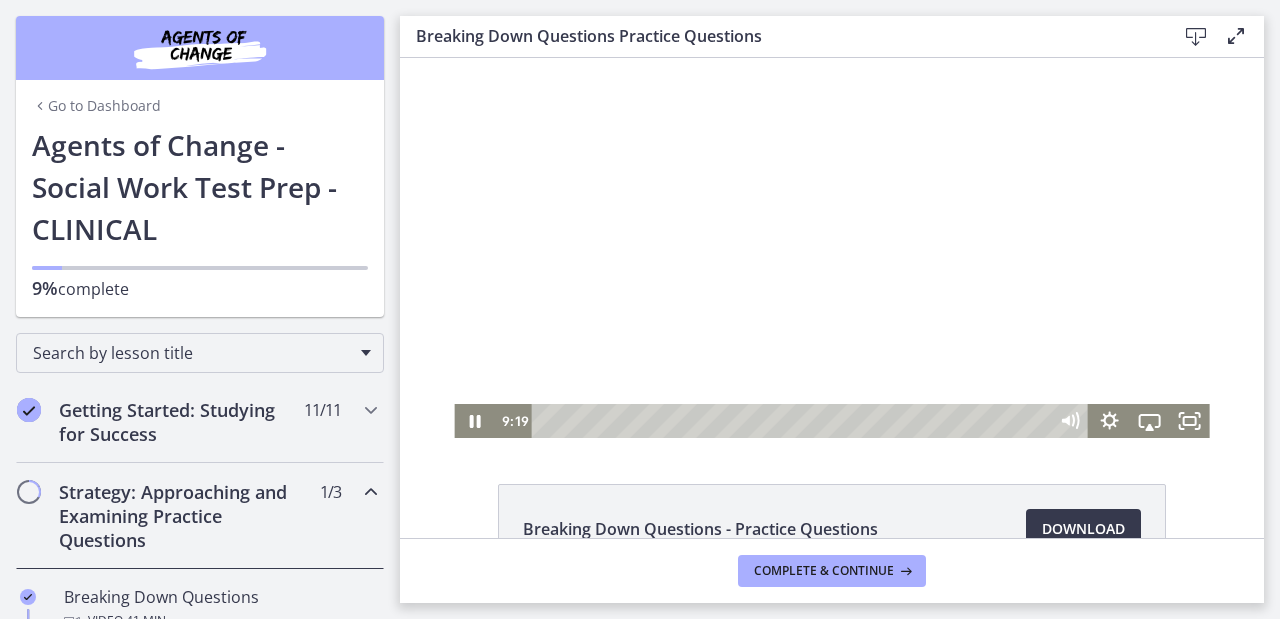 click at bounding box center (831, 248) 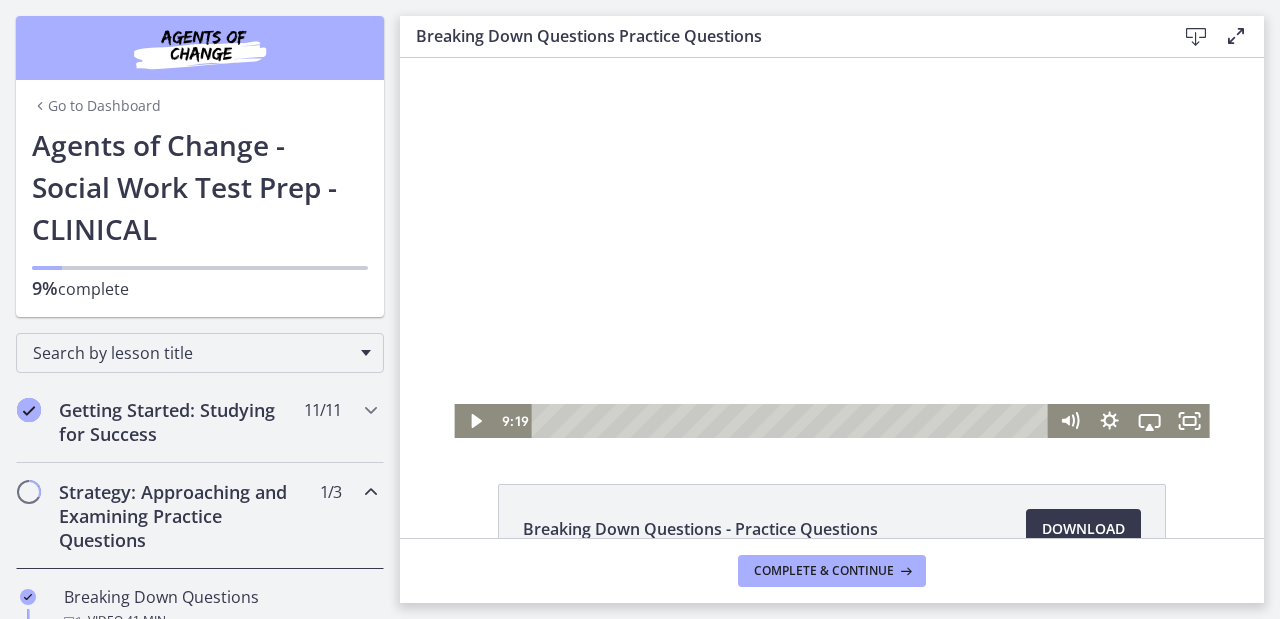 click at bounding box center (831, 248) 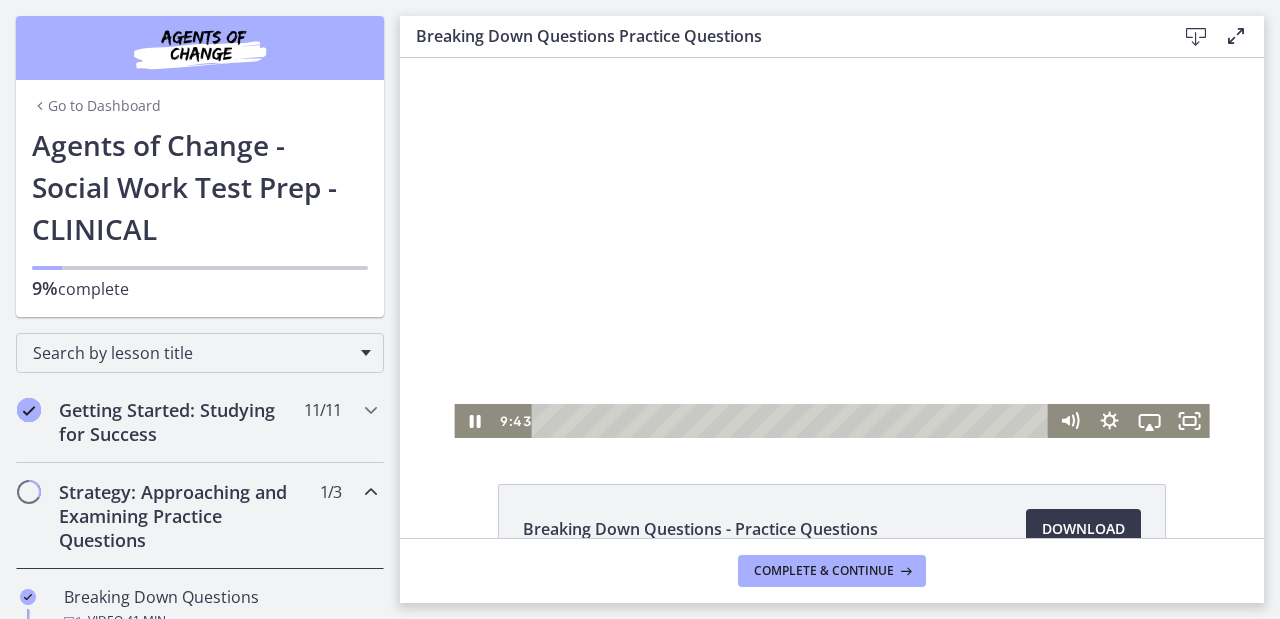 click at bounding box center (831, 248) 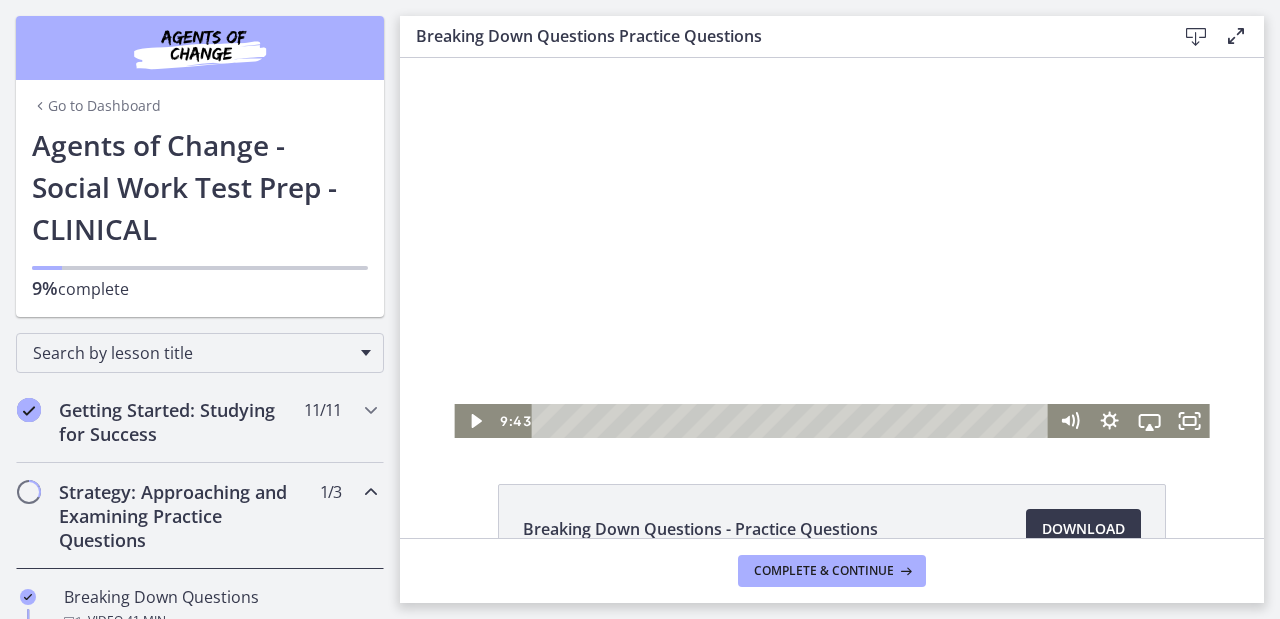 click at bounding box center [831, 248] 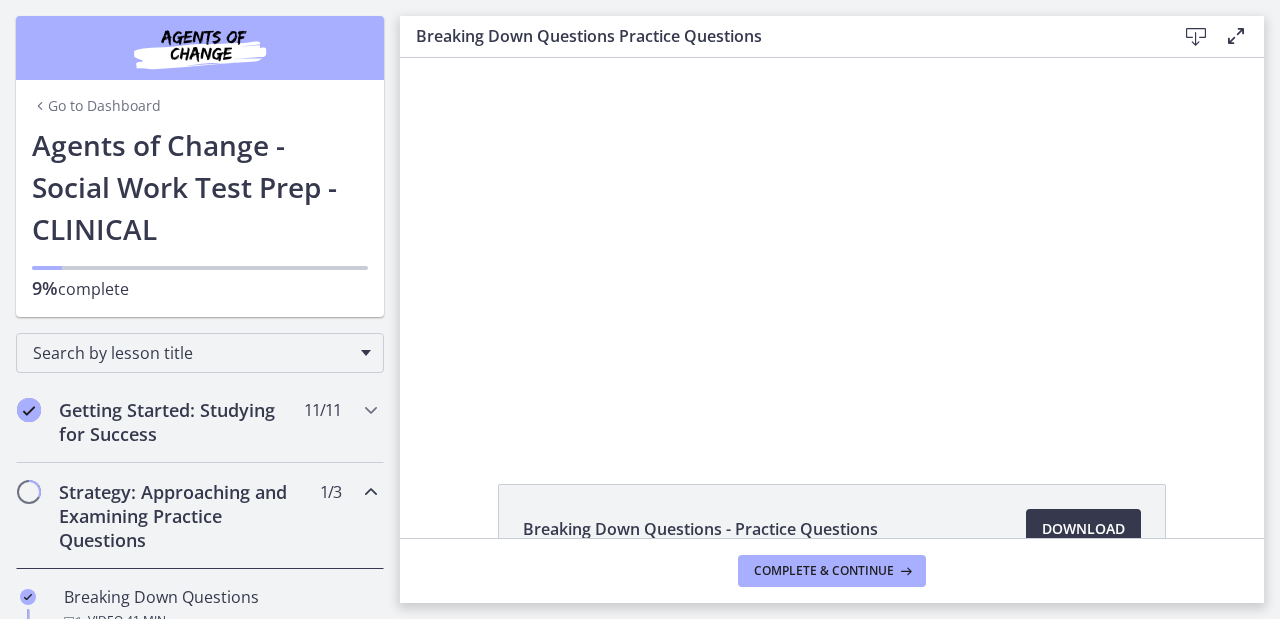 type 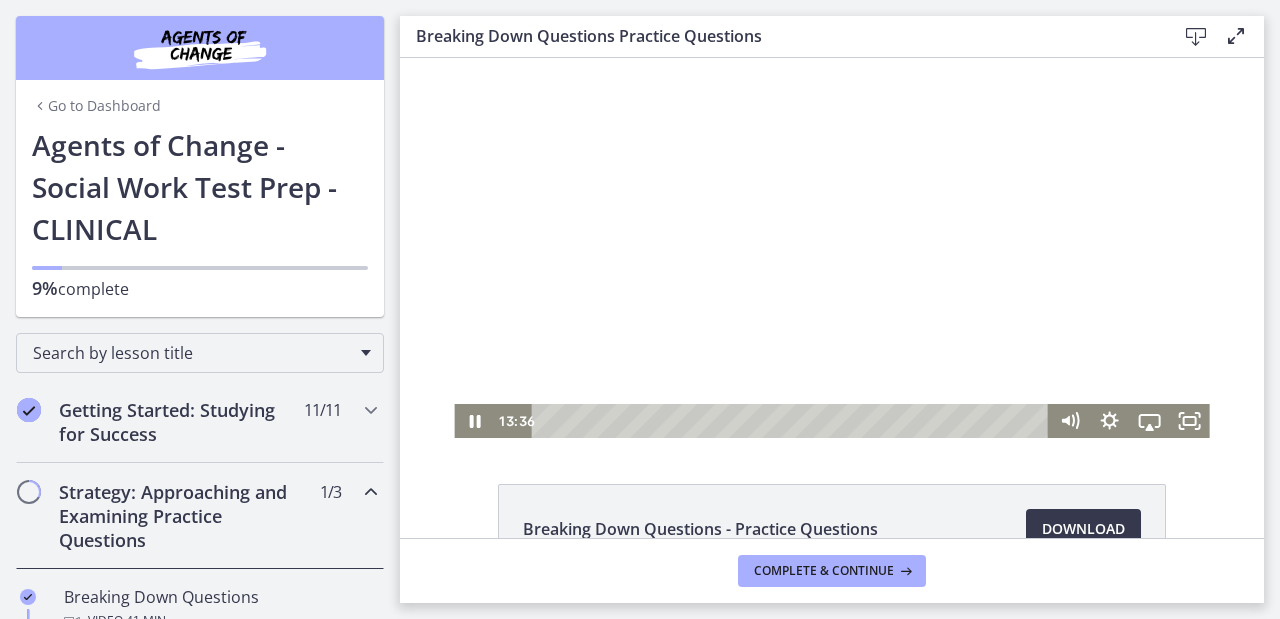 click at bounding box center [831, 248] 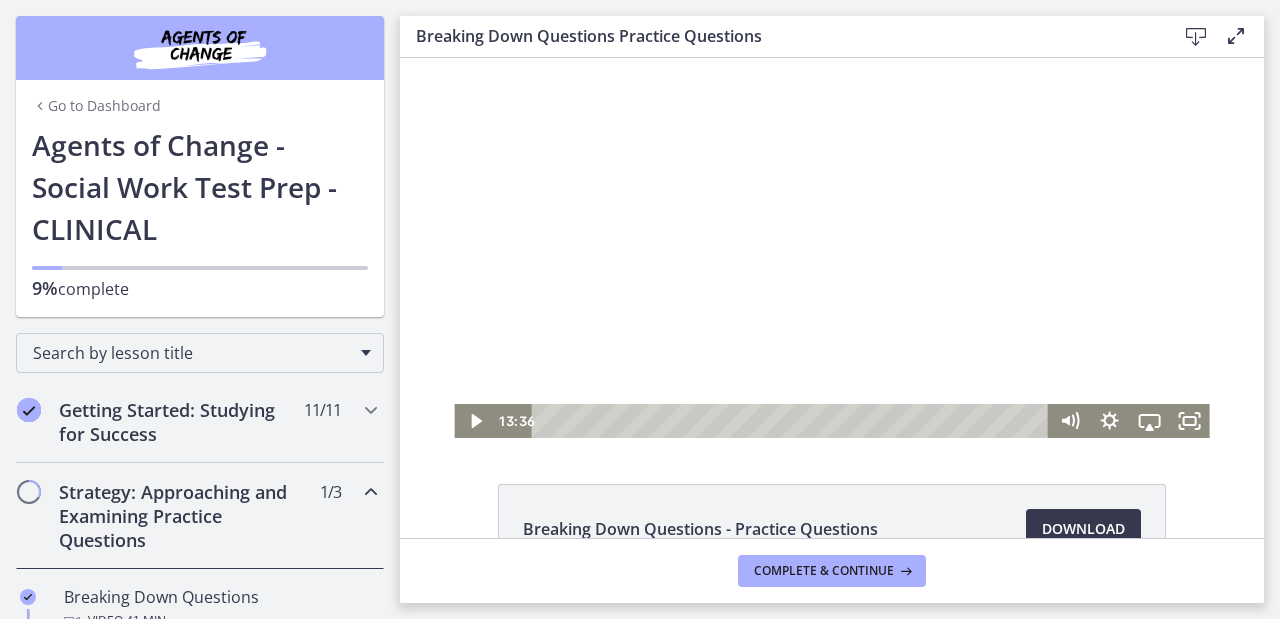 click at bounding box center [831, 248] 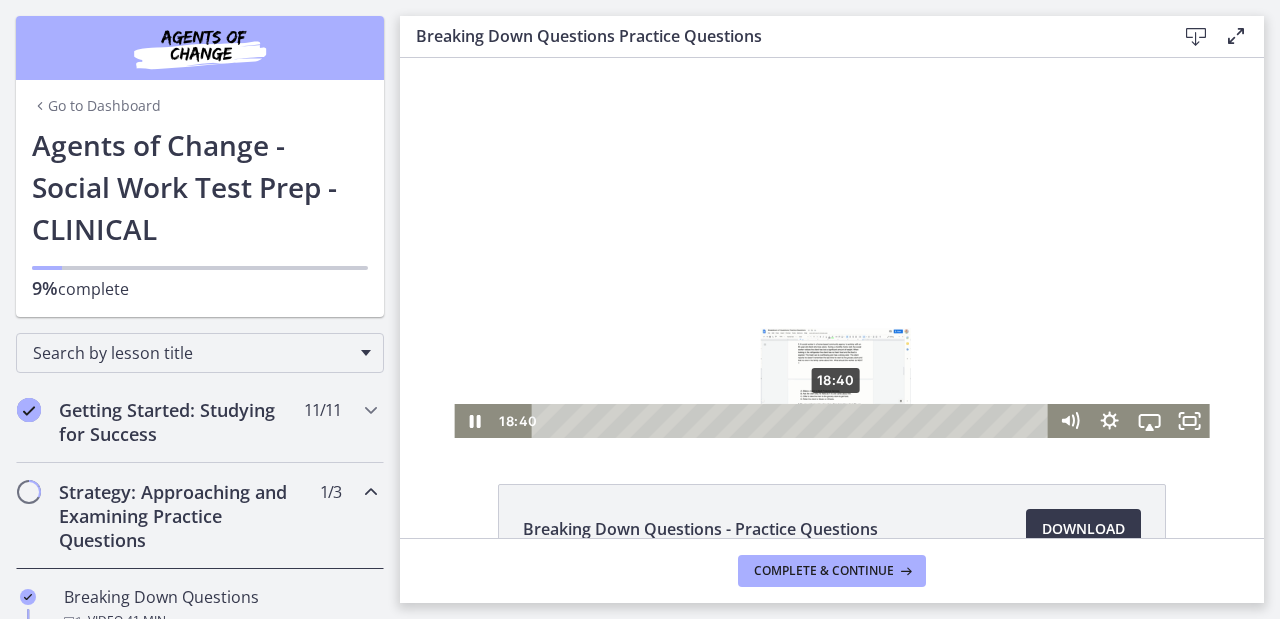 click on "18:40" at bounding box center [793, 421] 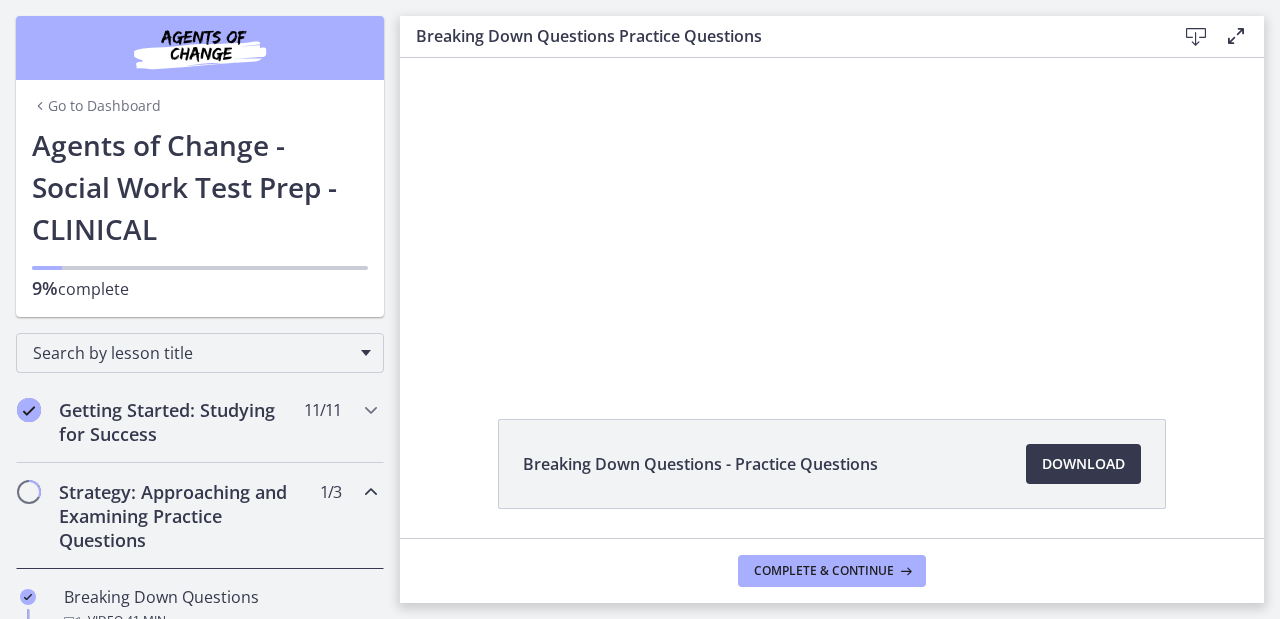 scroll, scrollTop: 67, scrollLeft: 0, axis: vertical 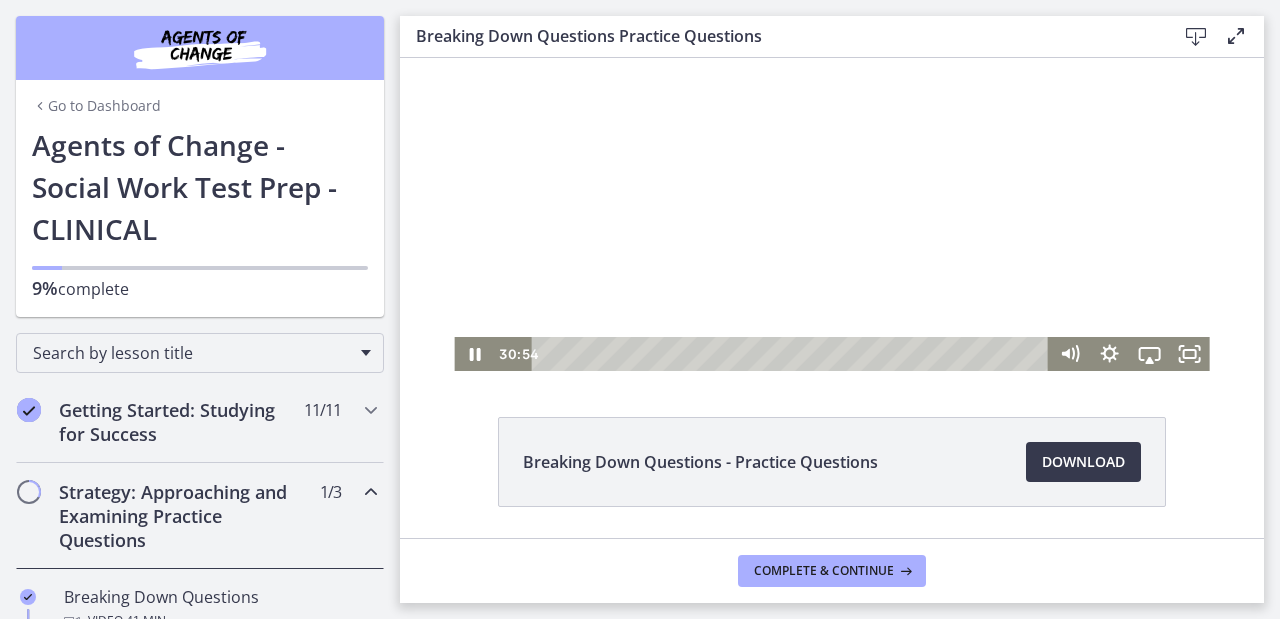 click at bounding box center [831, 181] 